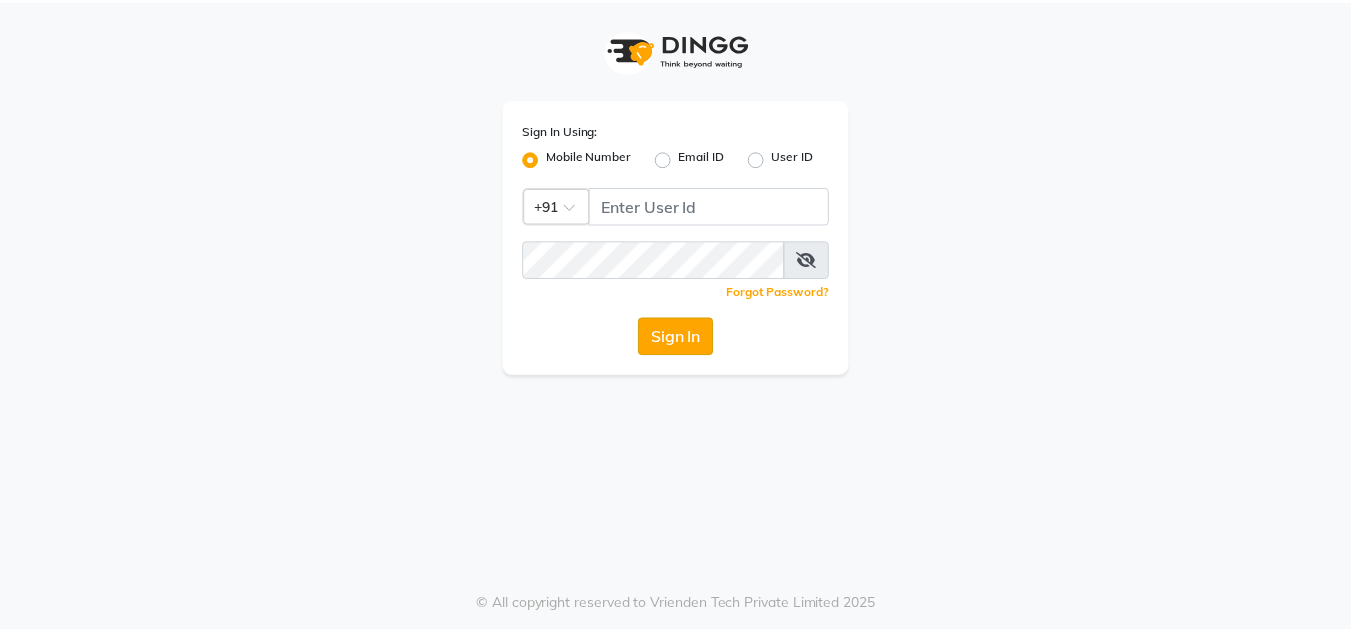 scroll, scrollTop: 0, scrollLeft: 0, axis: both 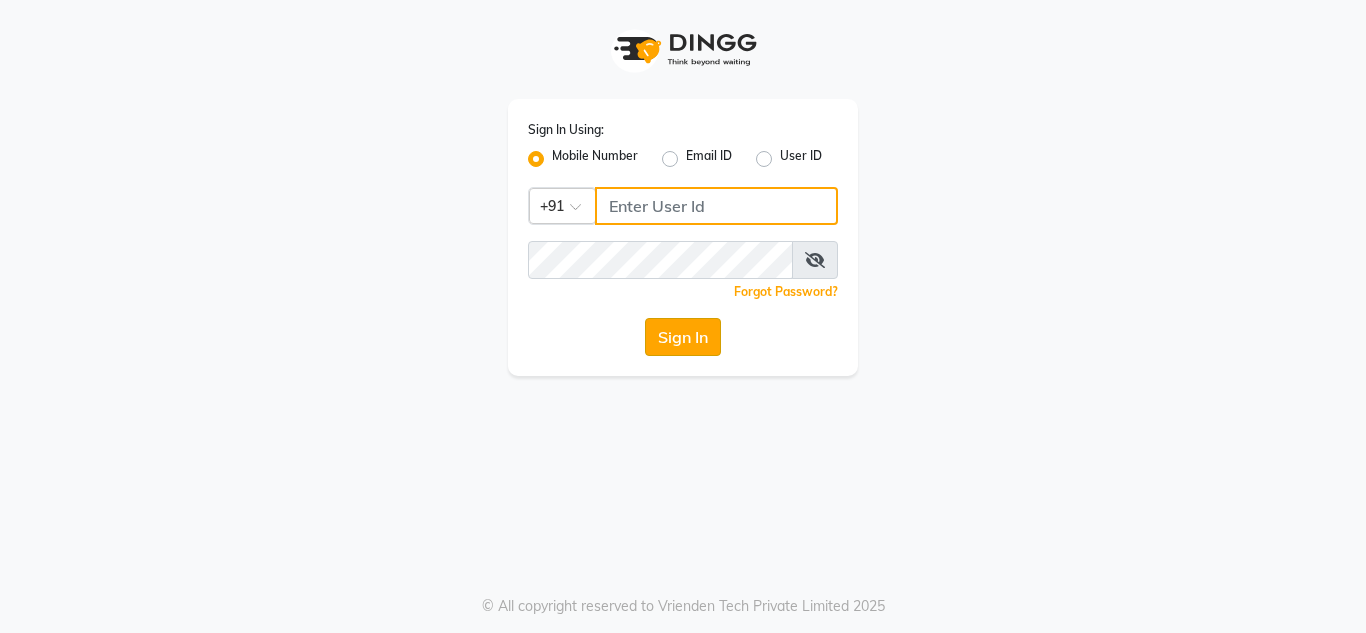 type on "9892499111" 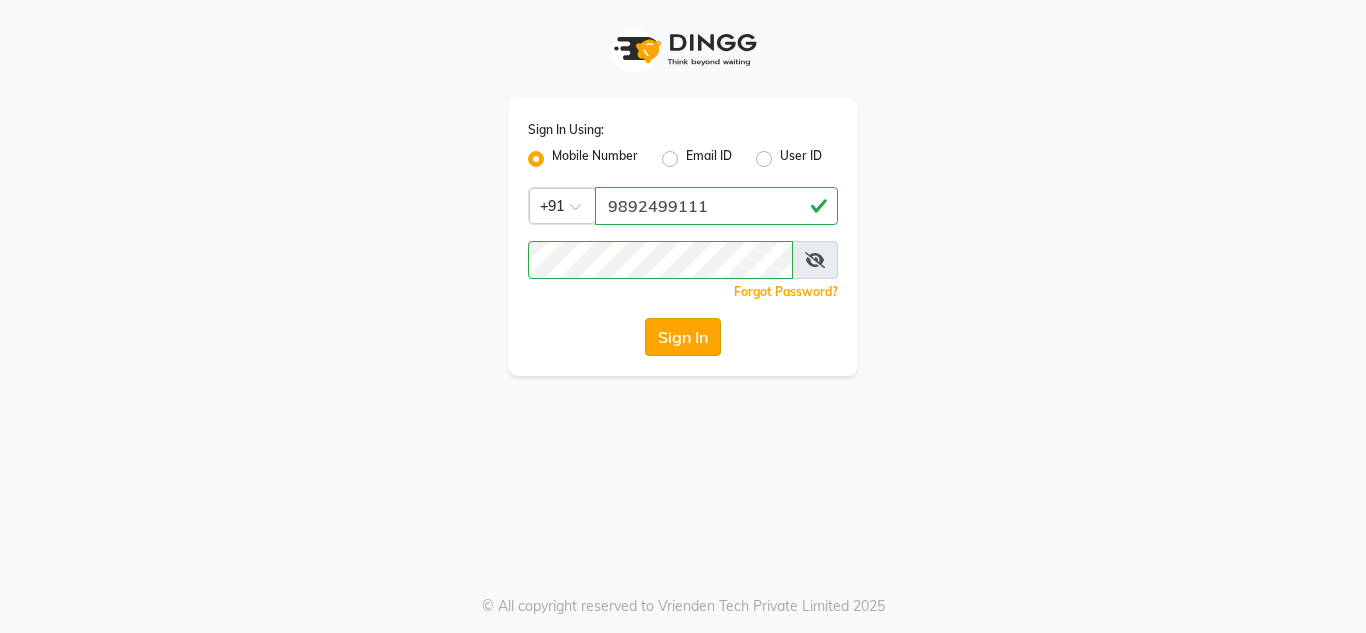 click on "Sign In" 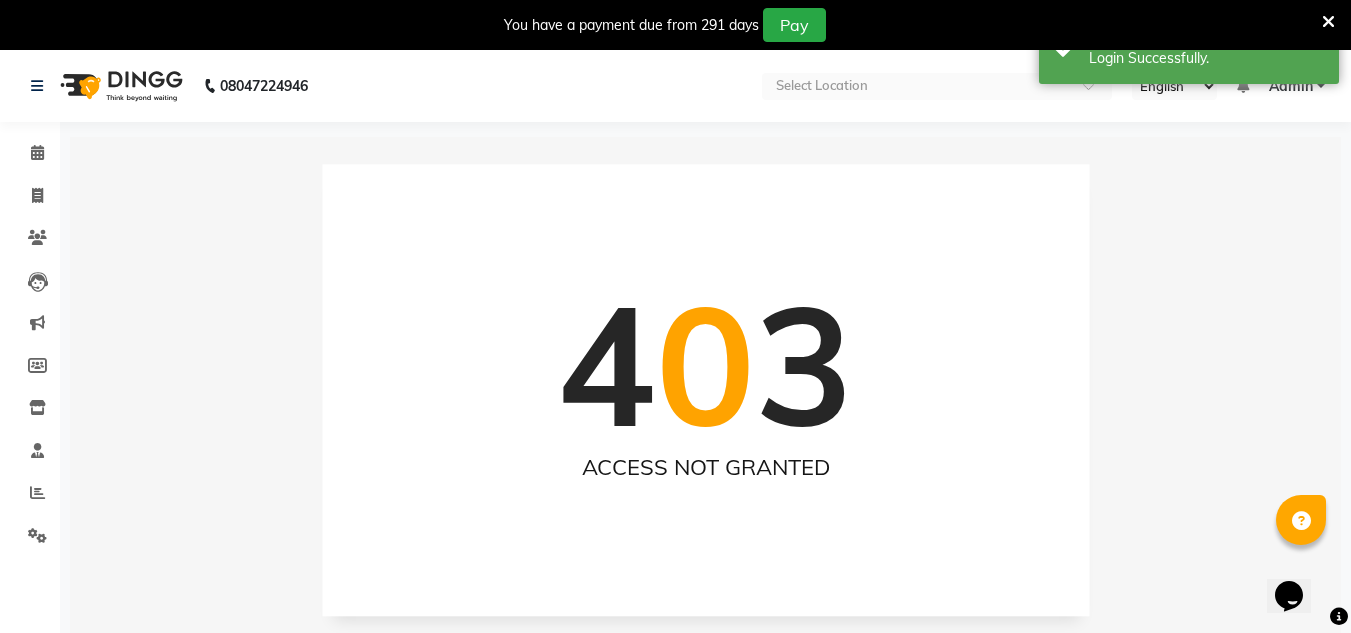 scroll, scrollTop: 0, scrollLeft: 0, axis: both 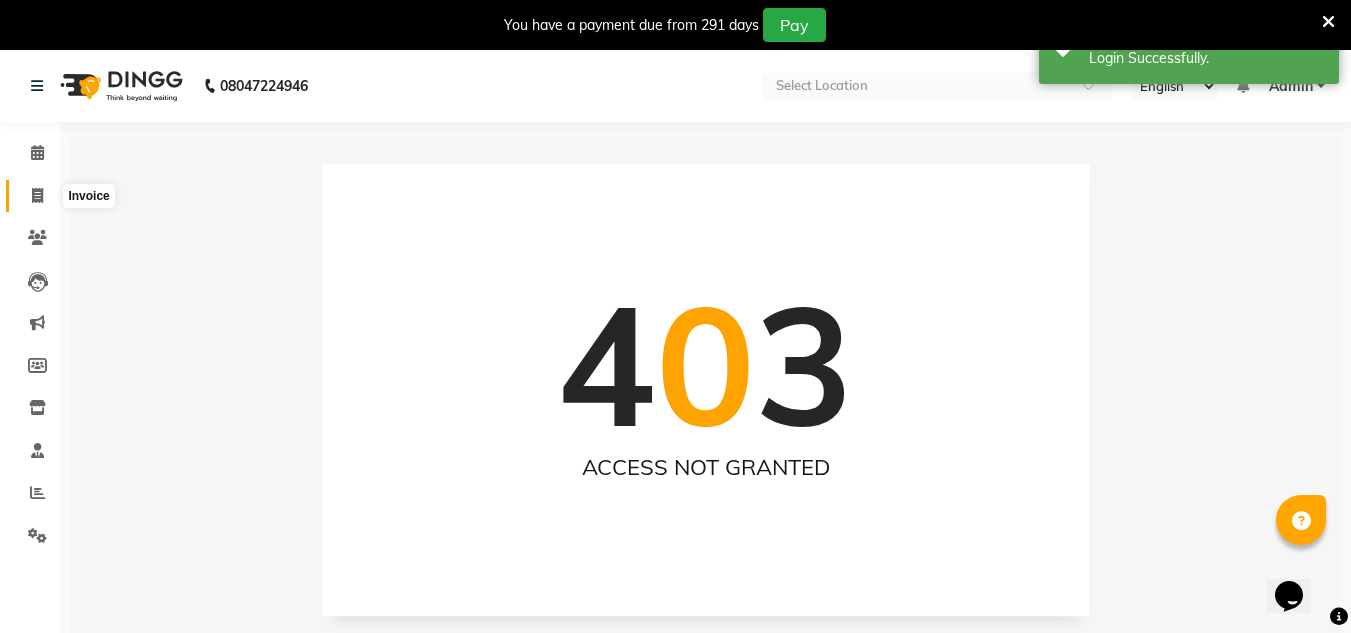 click 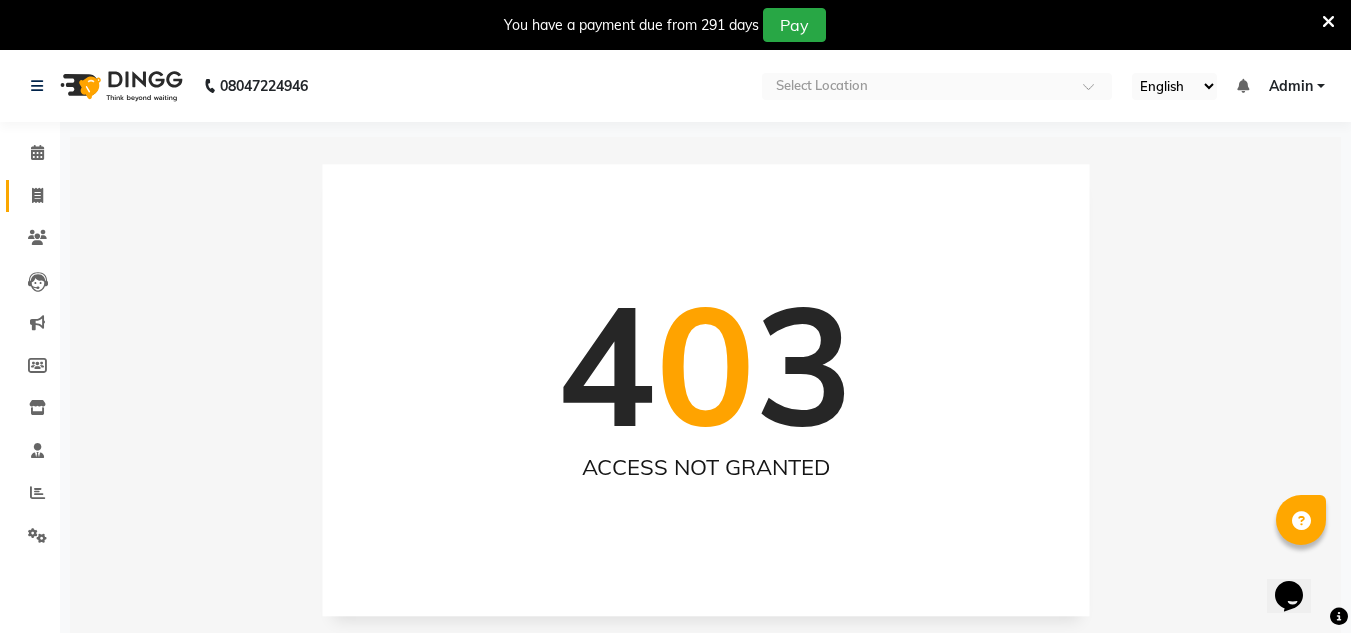 click 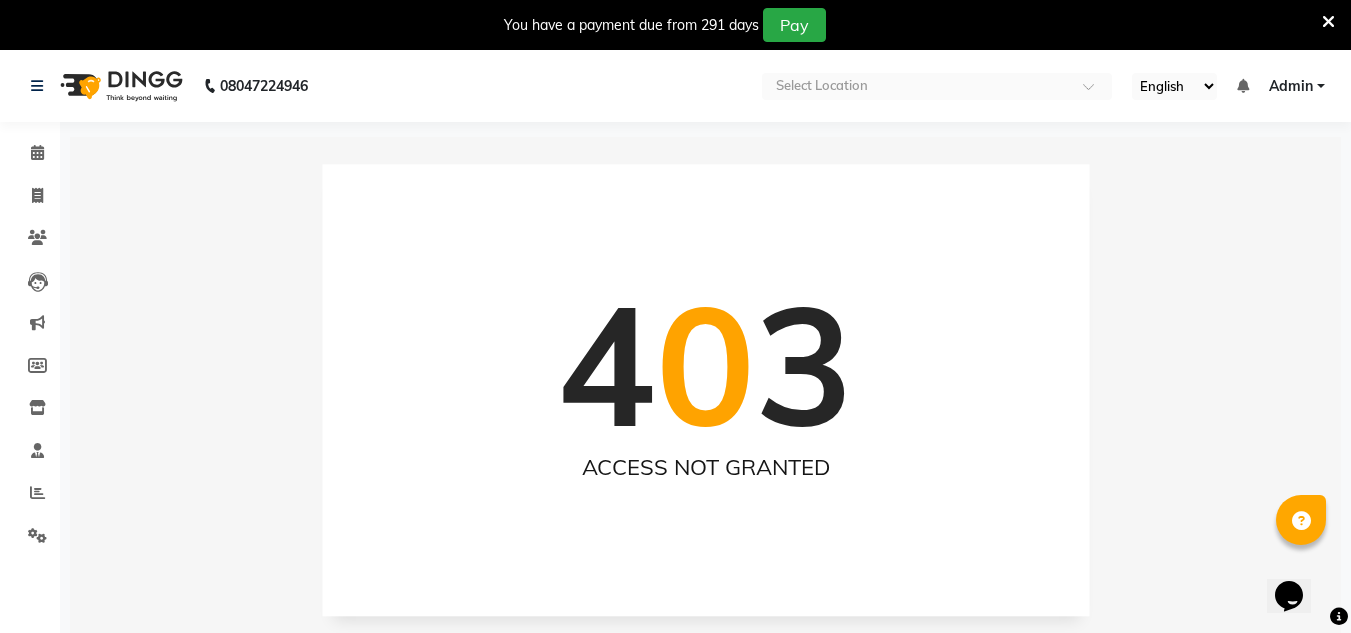 click on "4 0 3 ACCESS NOT GRANTED" at bounding box center (705, 389) 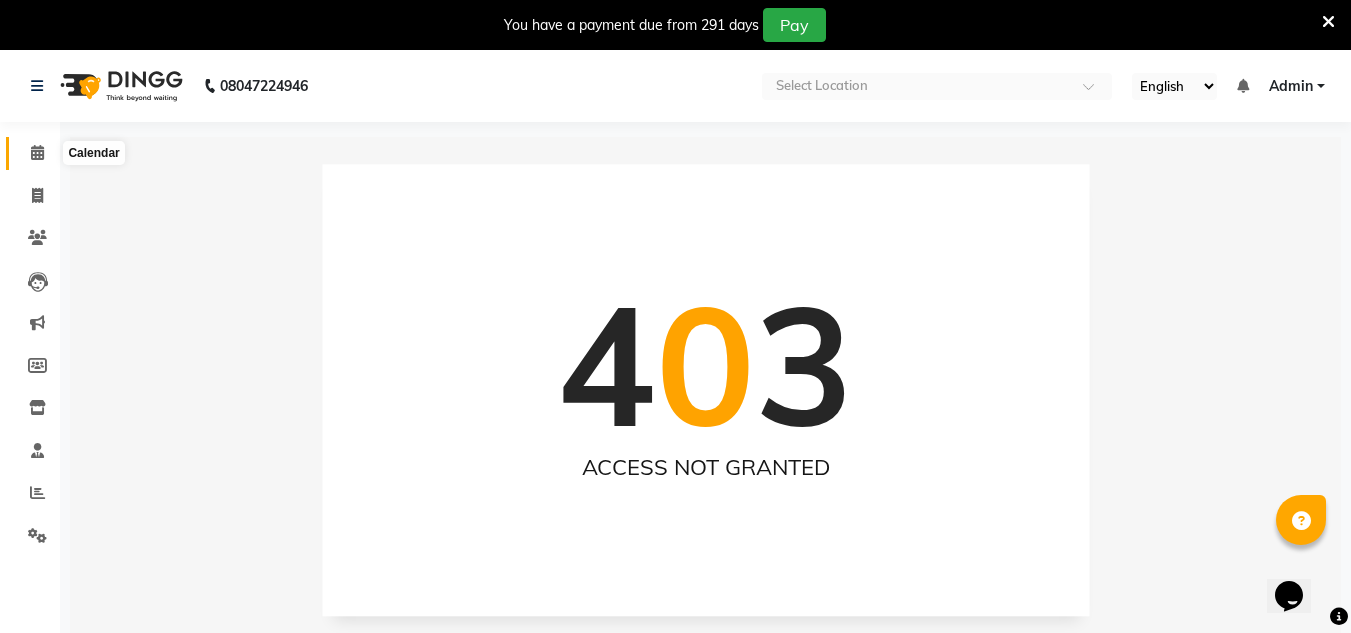 click 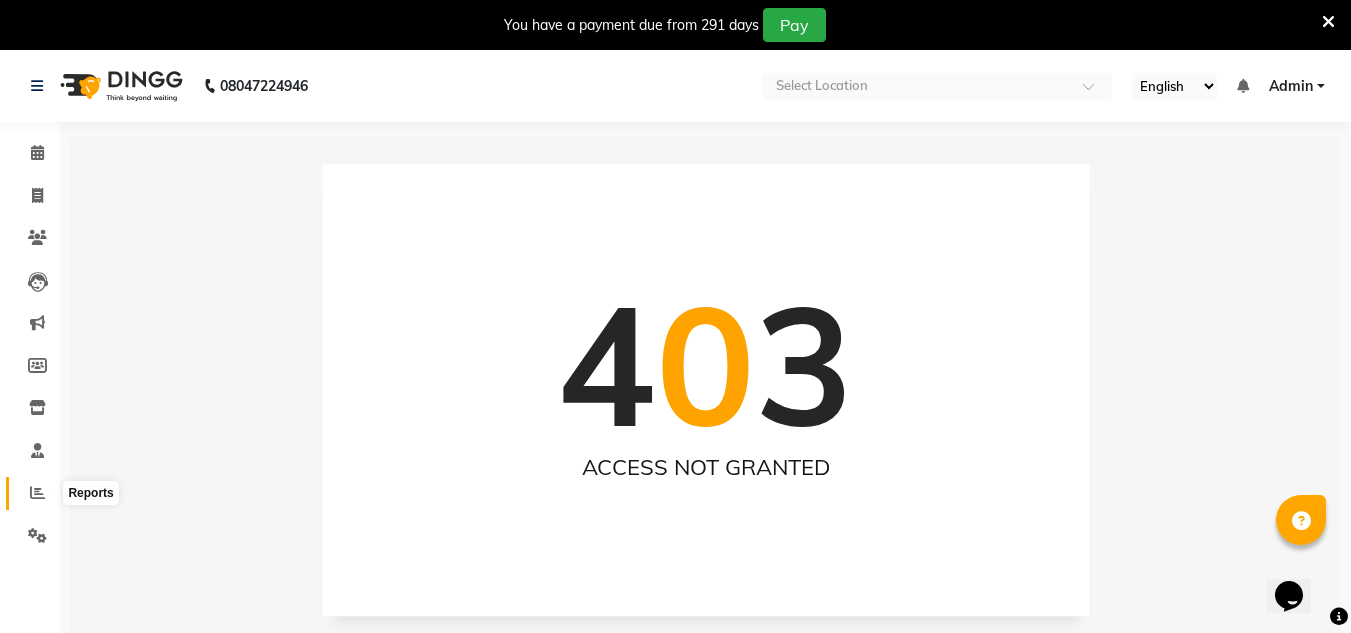 click 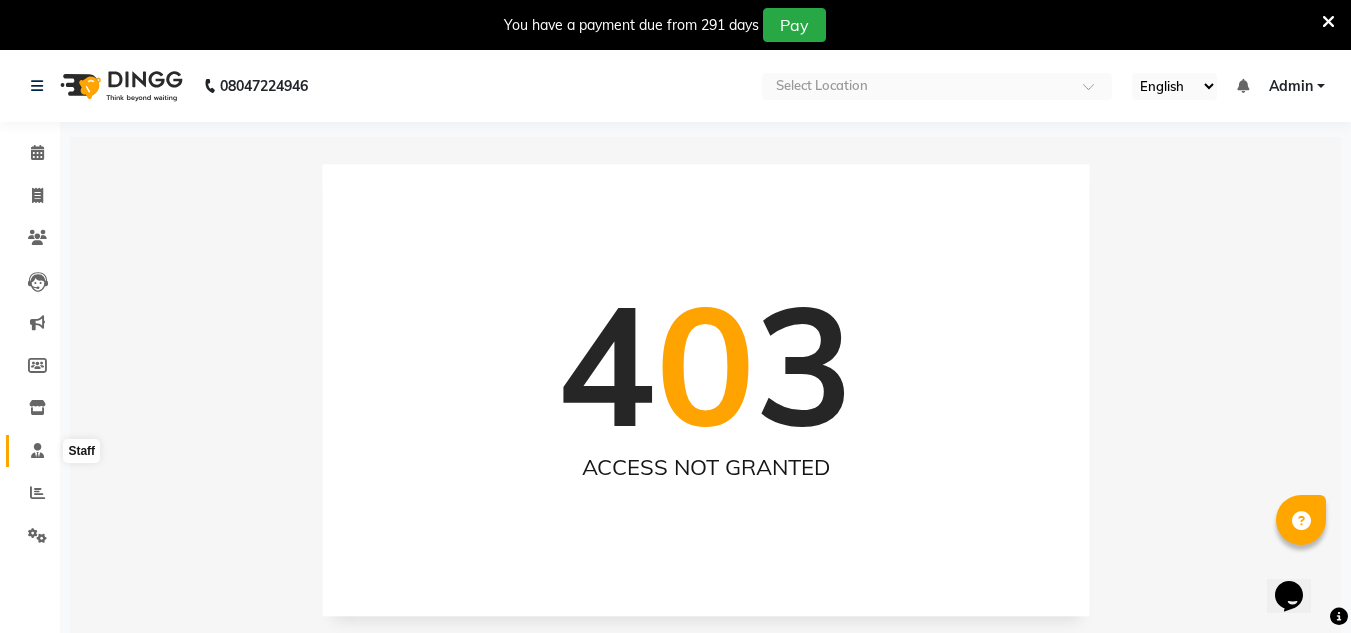 click 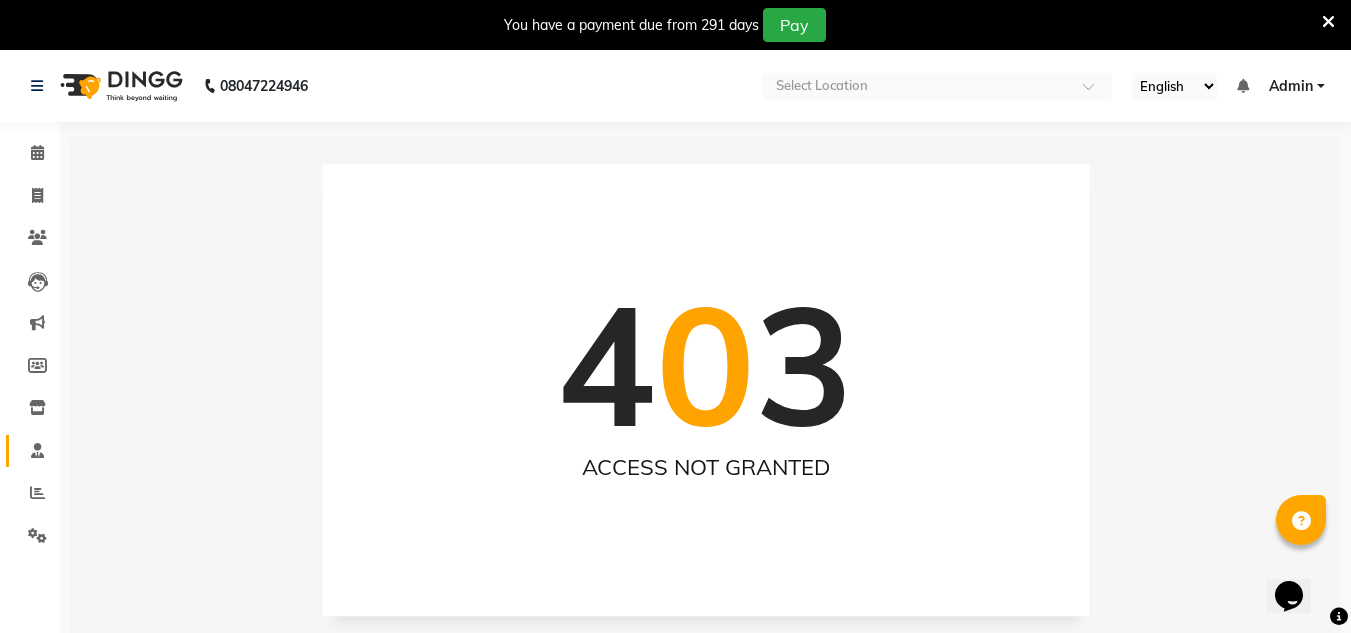 click 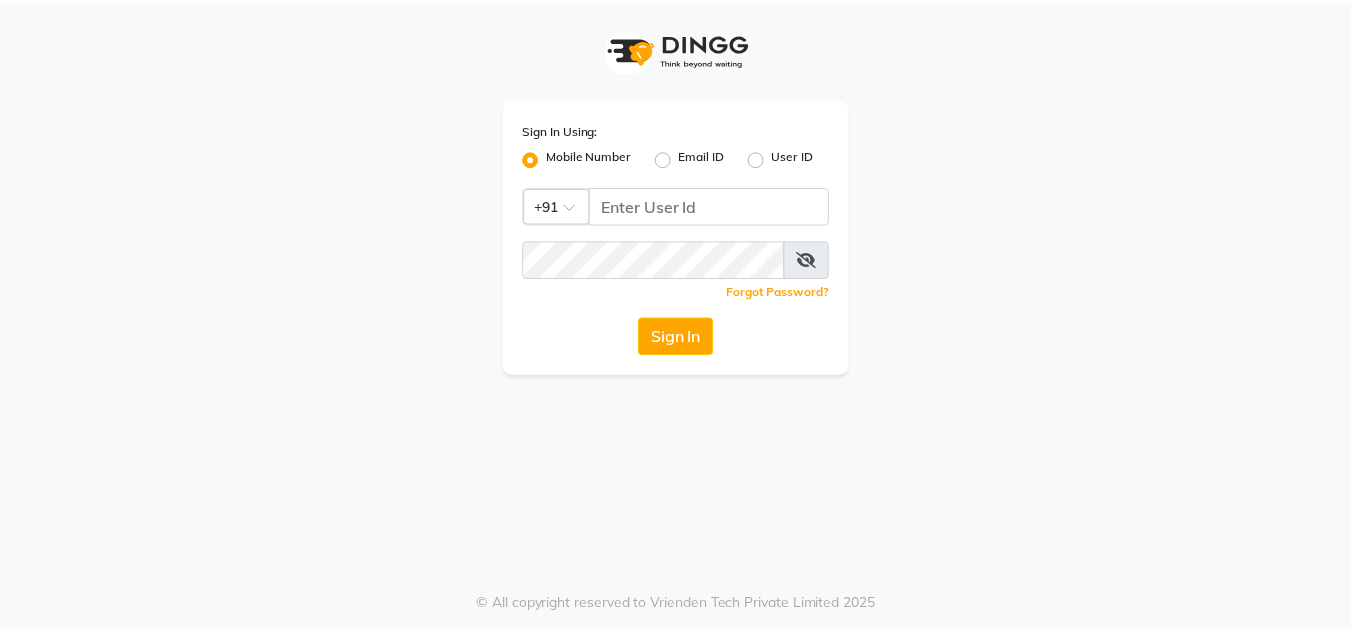 scroll, scrollTop: 0, scrollLeft: 0, axis: both 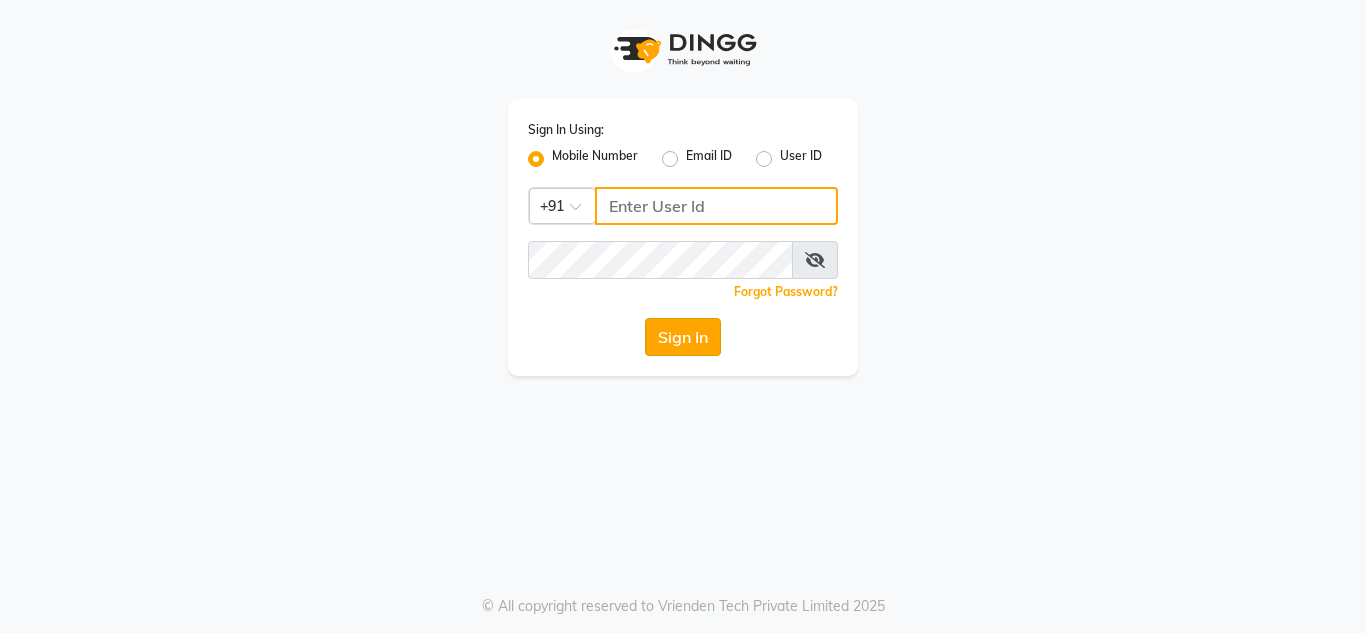 type on "9892499111" 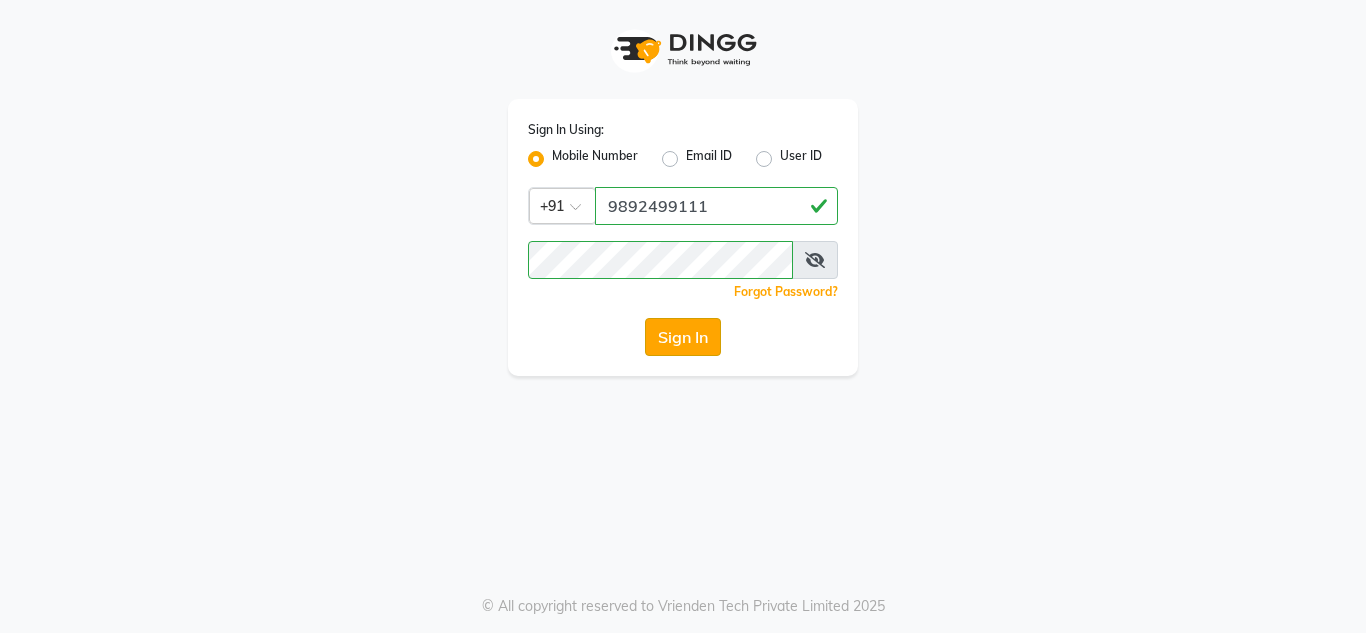click on "Sign In" 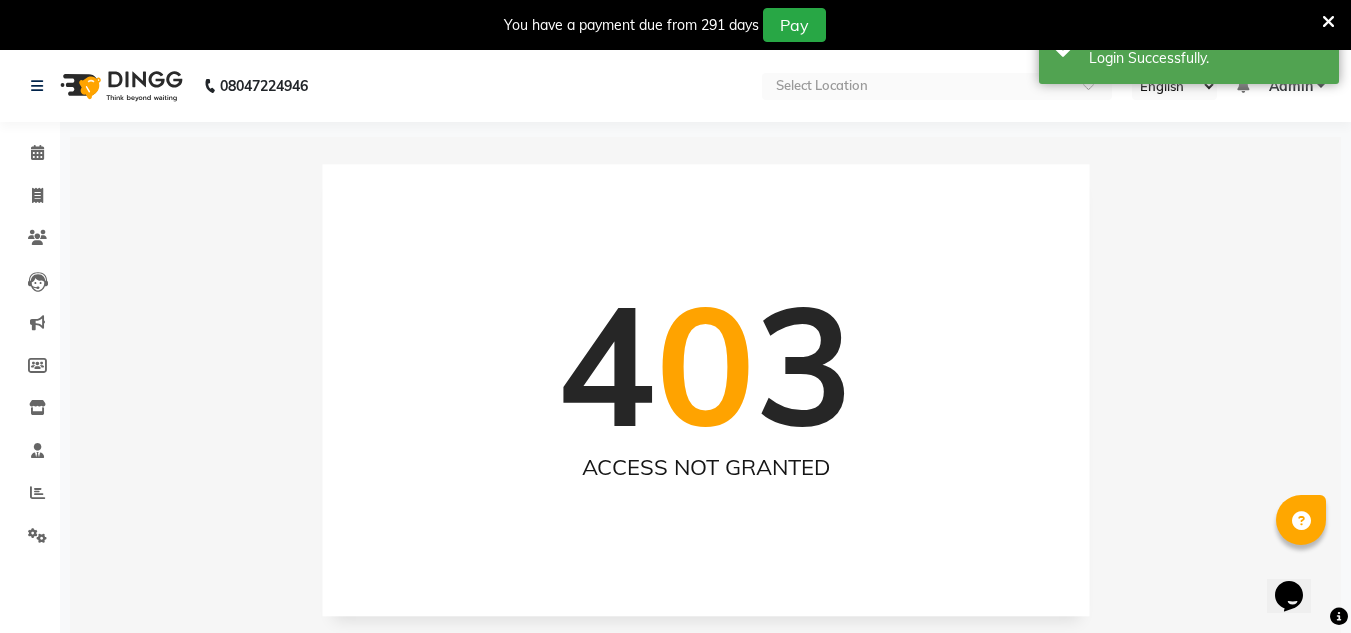 scroll, scrollTop: 0, scrollLeft: 0, axis: both 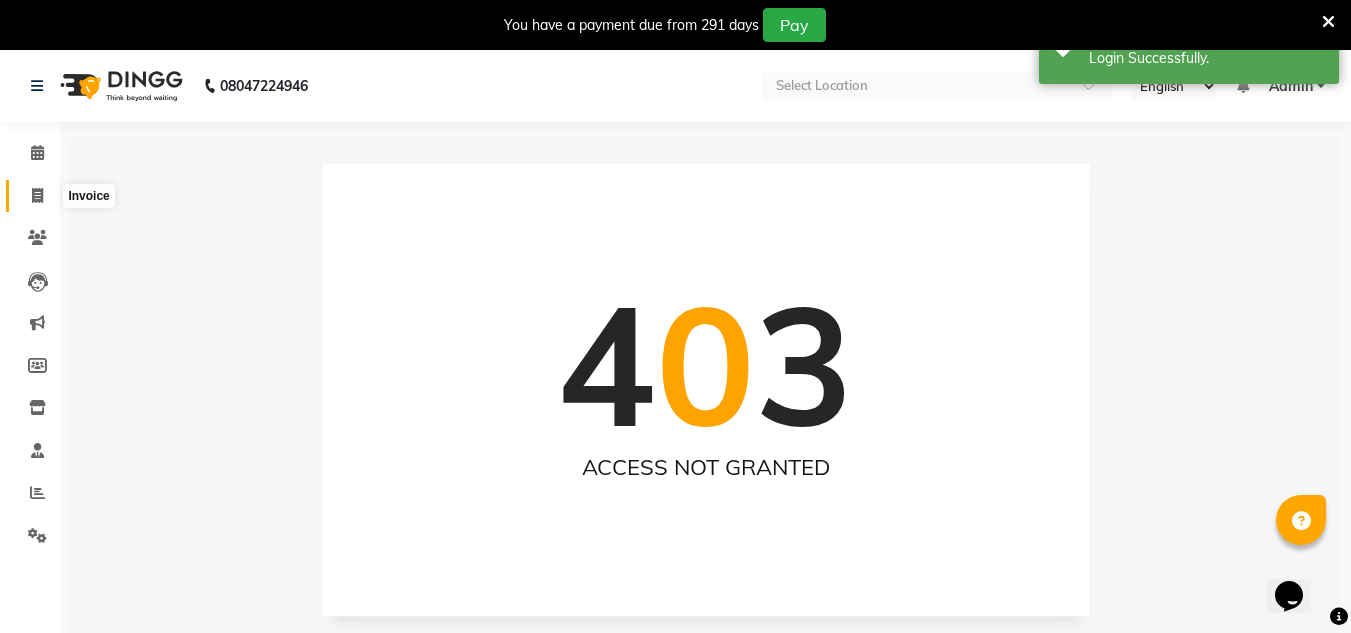 click 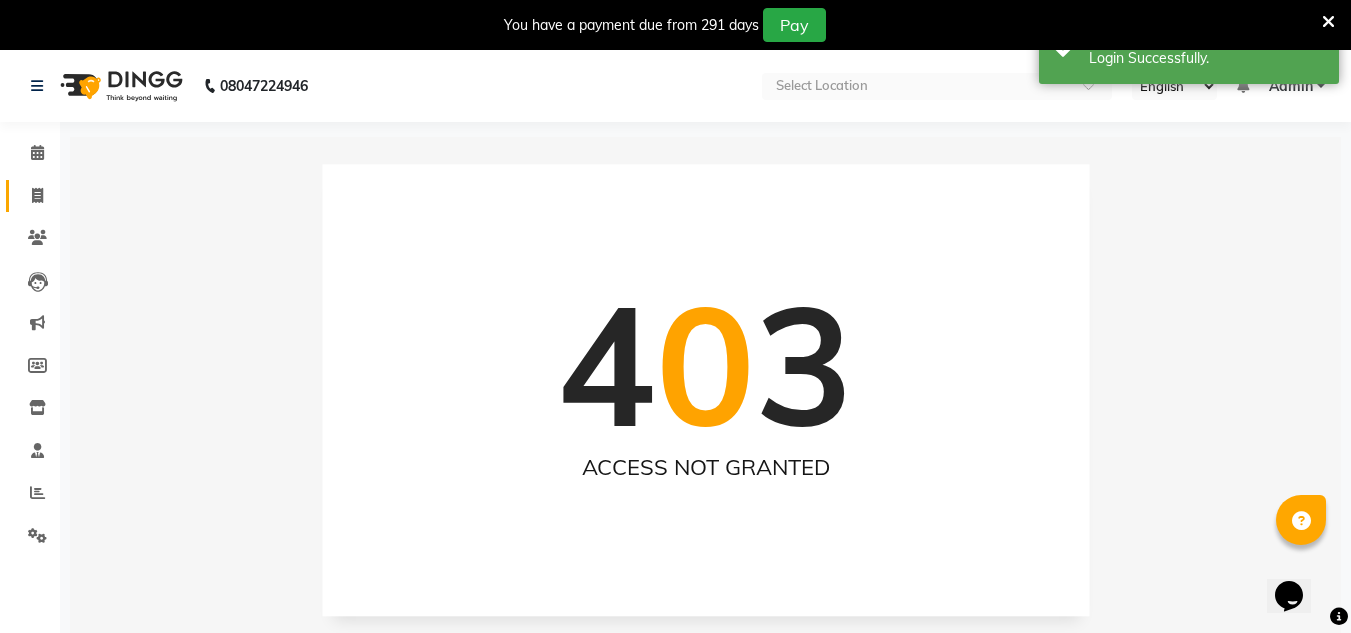 click 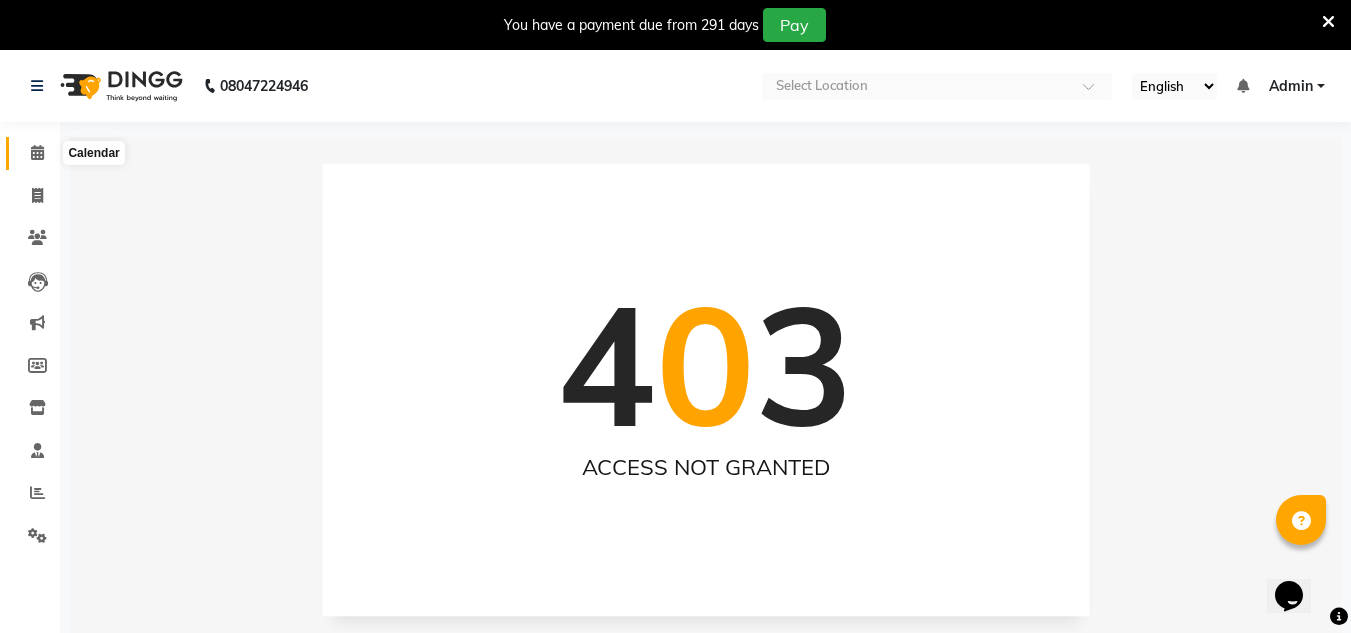 click 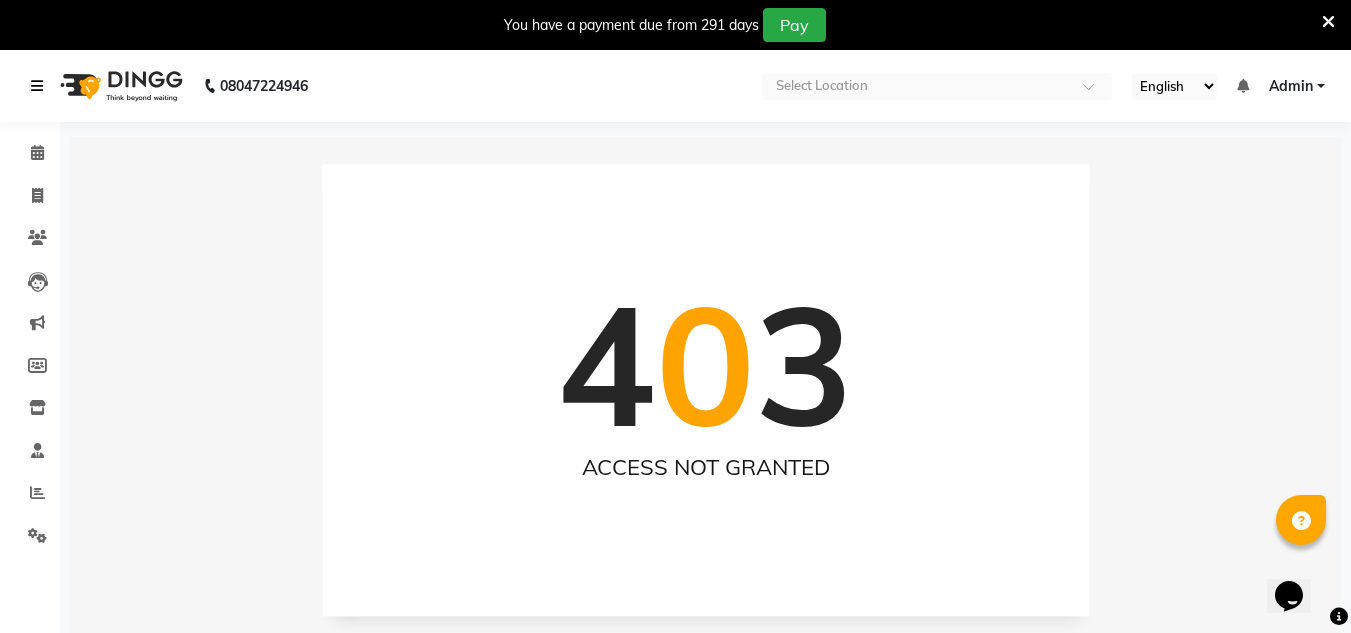 click at bounding box center [37, 86] 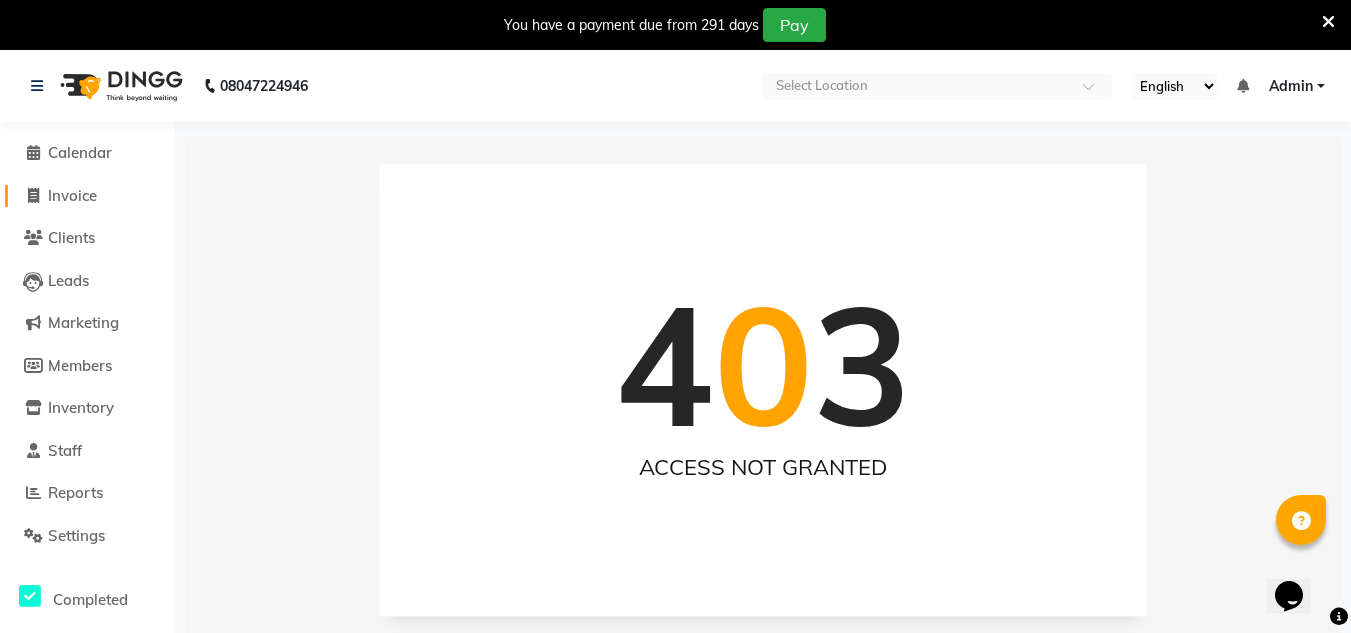 click on "Invoice" 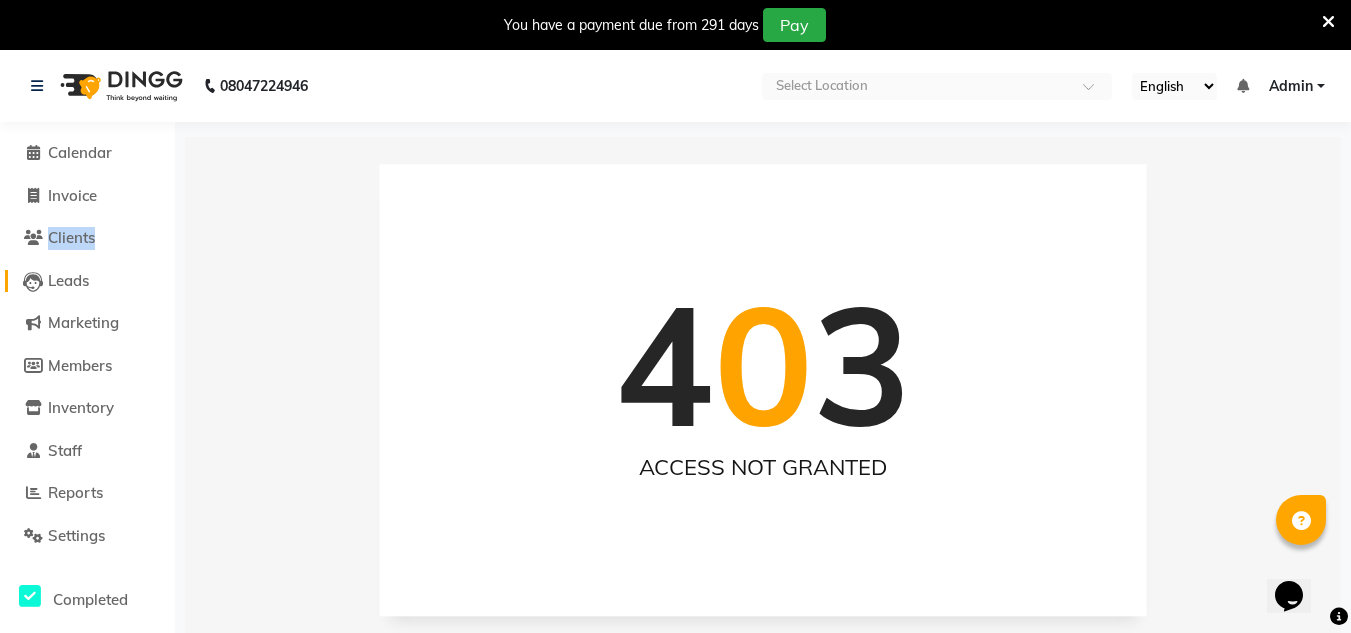 click on "Calendar  Invoice  Clients  Leads   Marketing  Members  Inventory  Staff  Reports  Settings Completed InProgress Upcoming Dropped Tentative Check-In Confirm Bookings Generate Report Segments Page Builder" 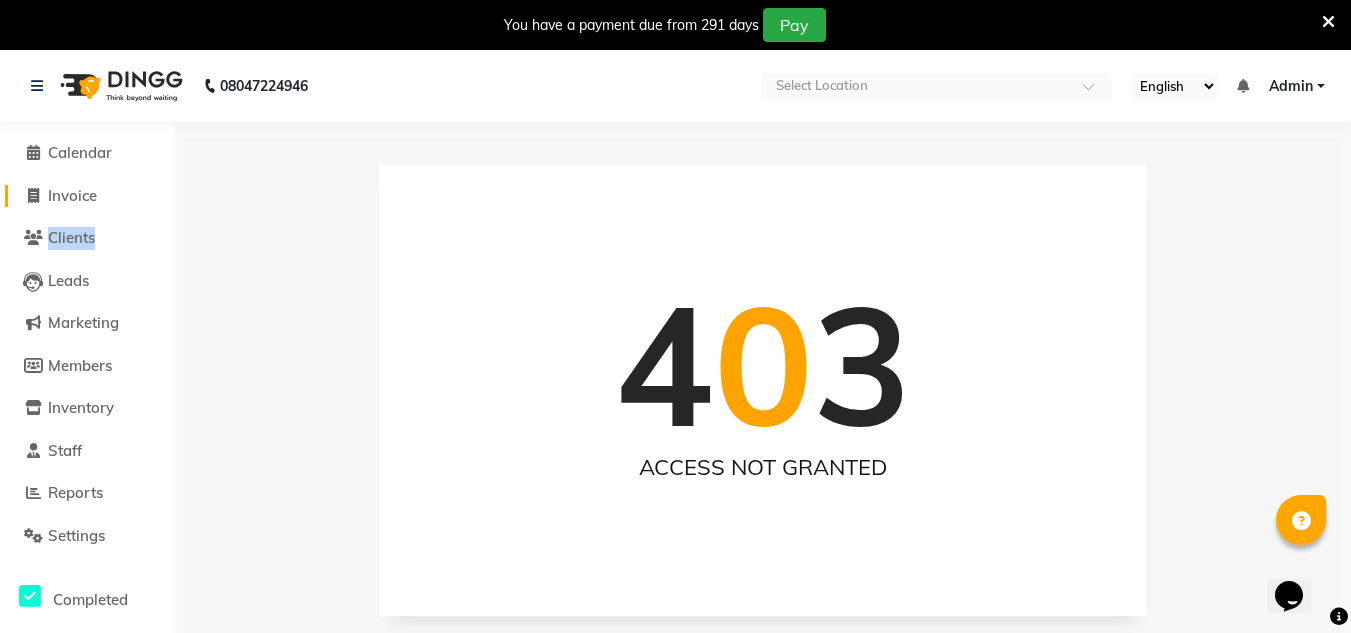 click on "Invoice" 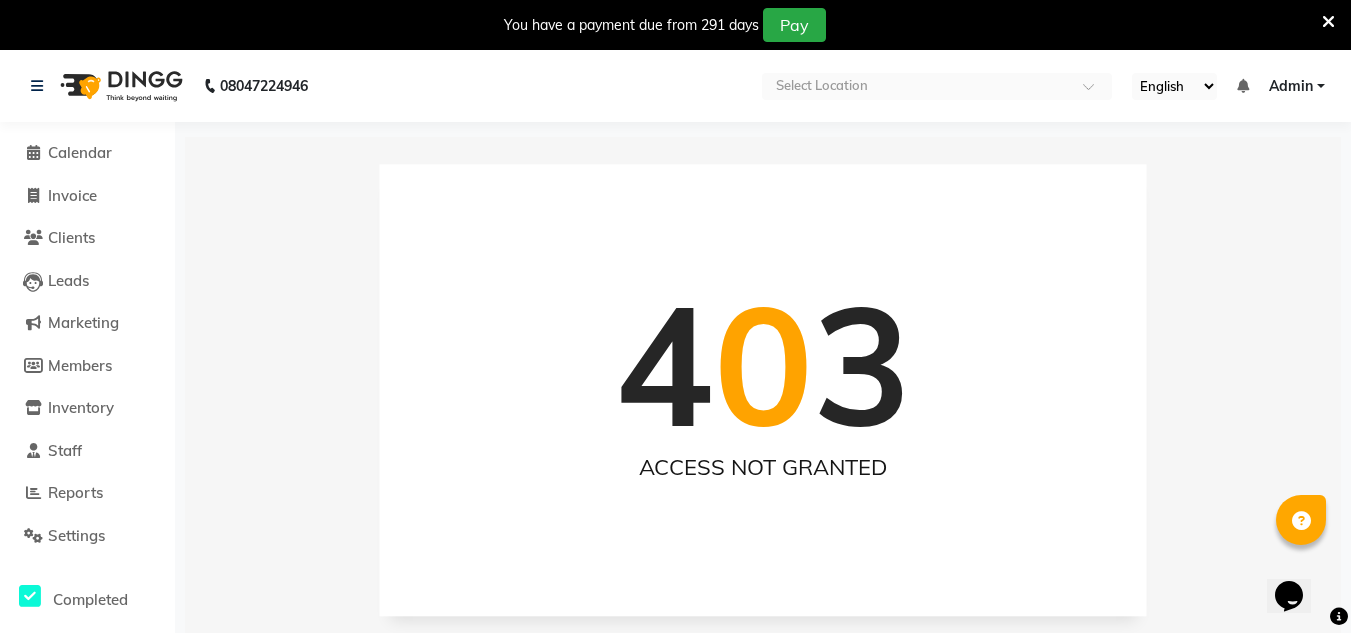 click on "Invoice" 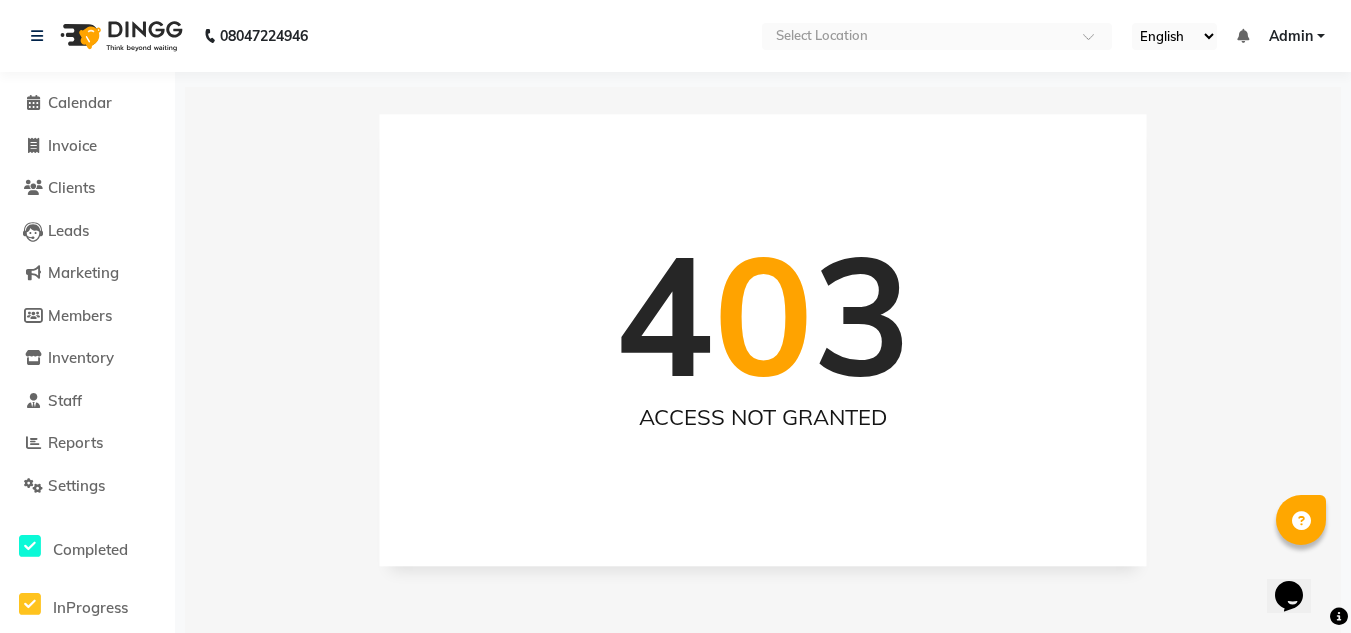 click on "08047224946 Select Location English ENGLISH Español العربية मराठी हिंदी ગુજરાતી தமிழ் 中文 Notifications nothing to show Admin Manage Profile Change Password Sign out  Version:3.15.4" 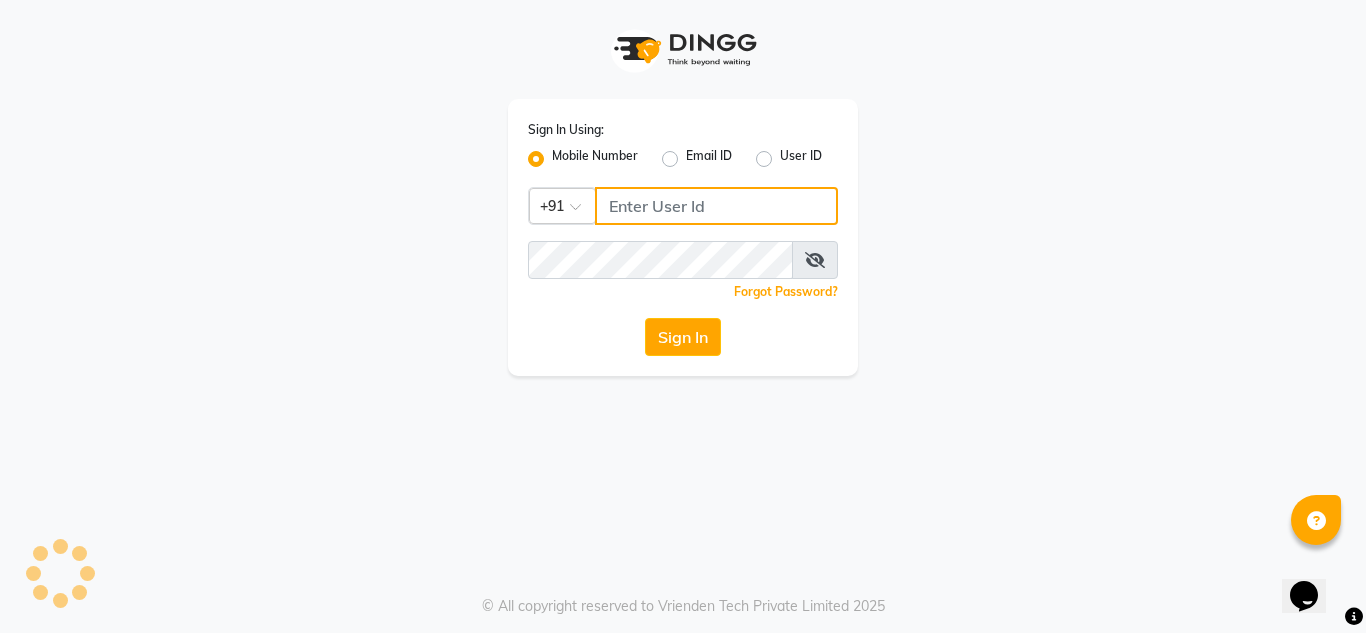 type on "9892499111" 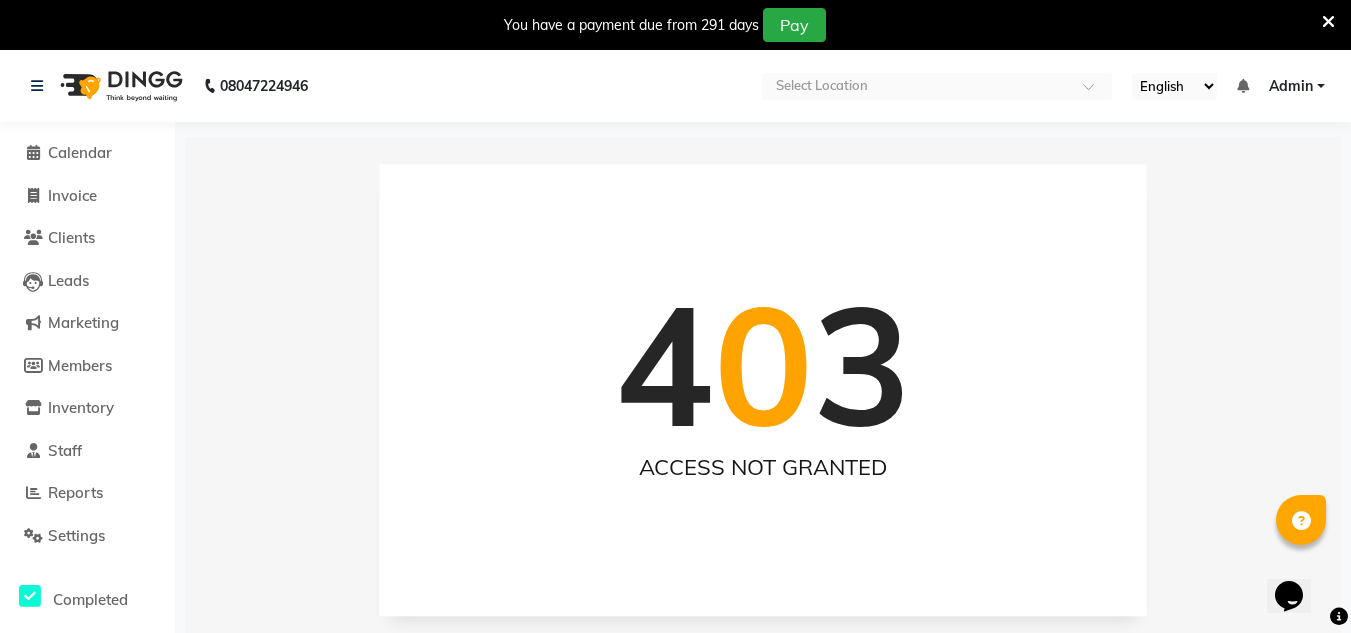 click on "Marketing" 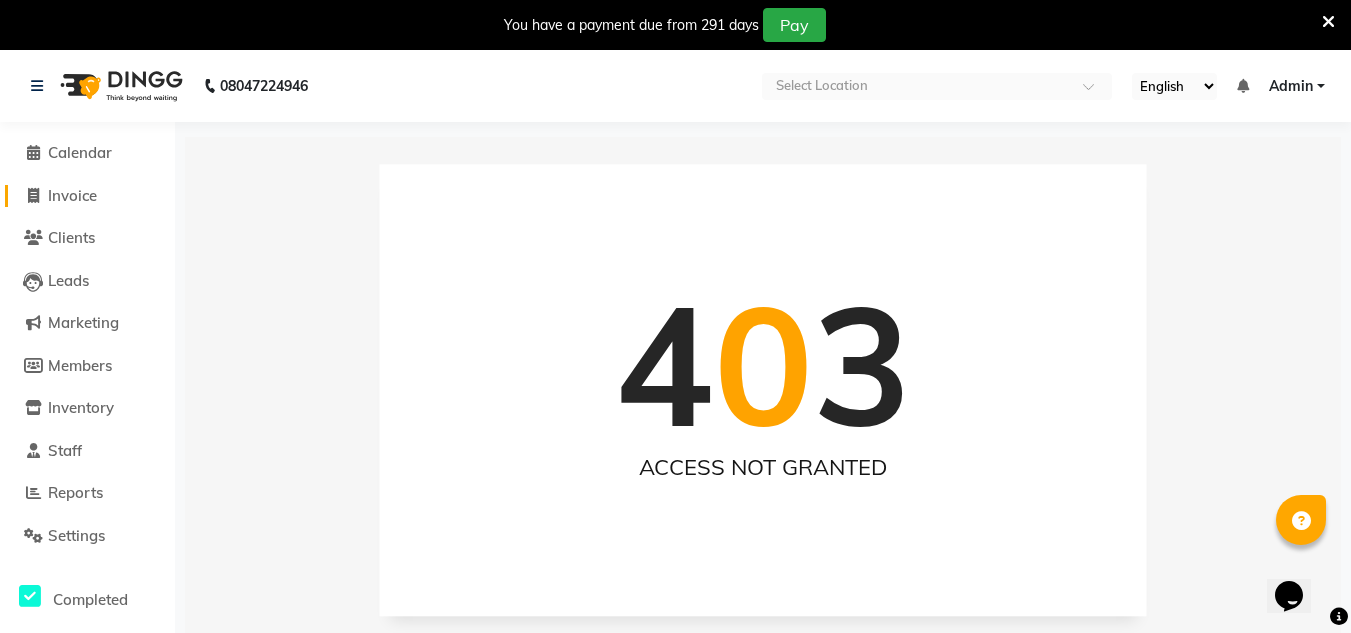 click 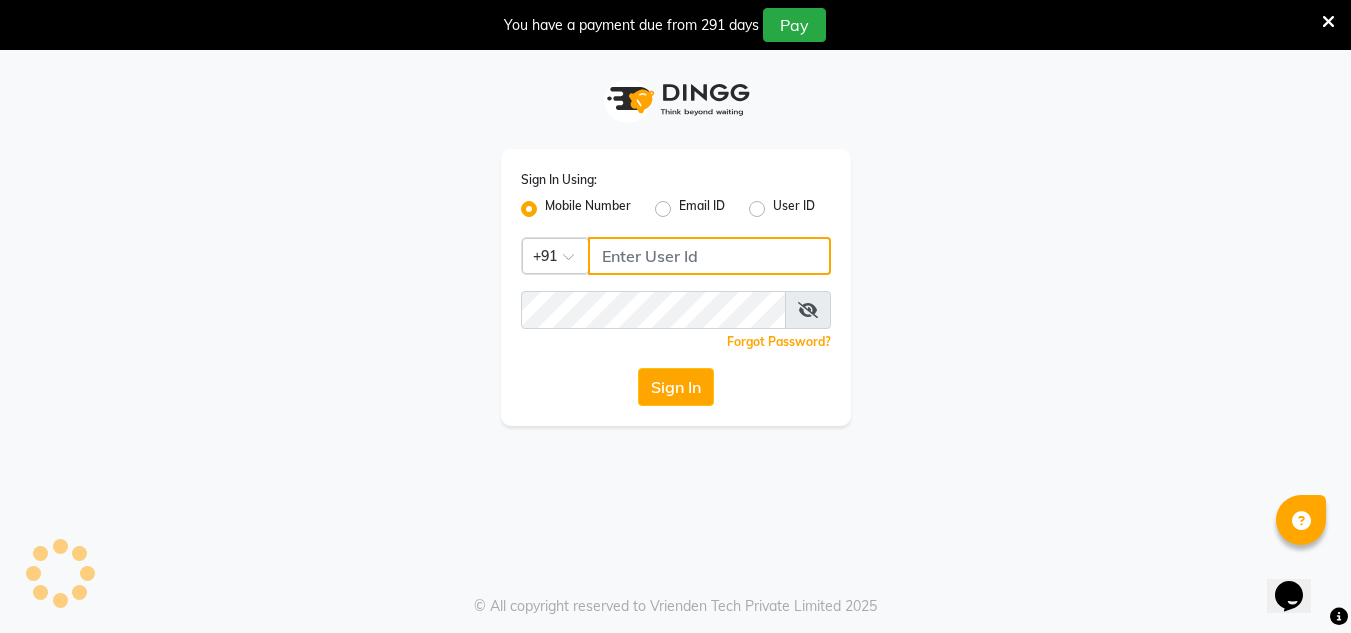 type on "9892499111" 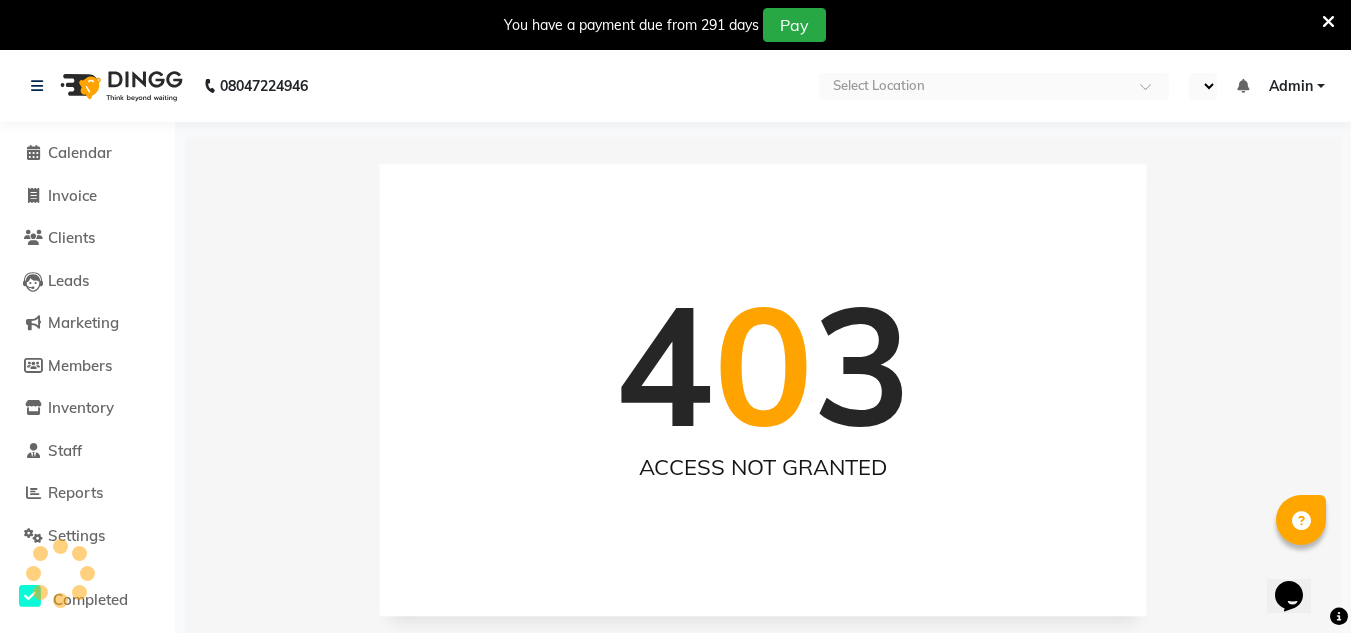 select on "en" 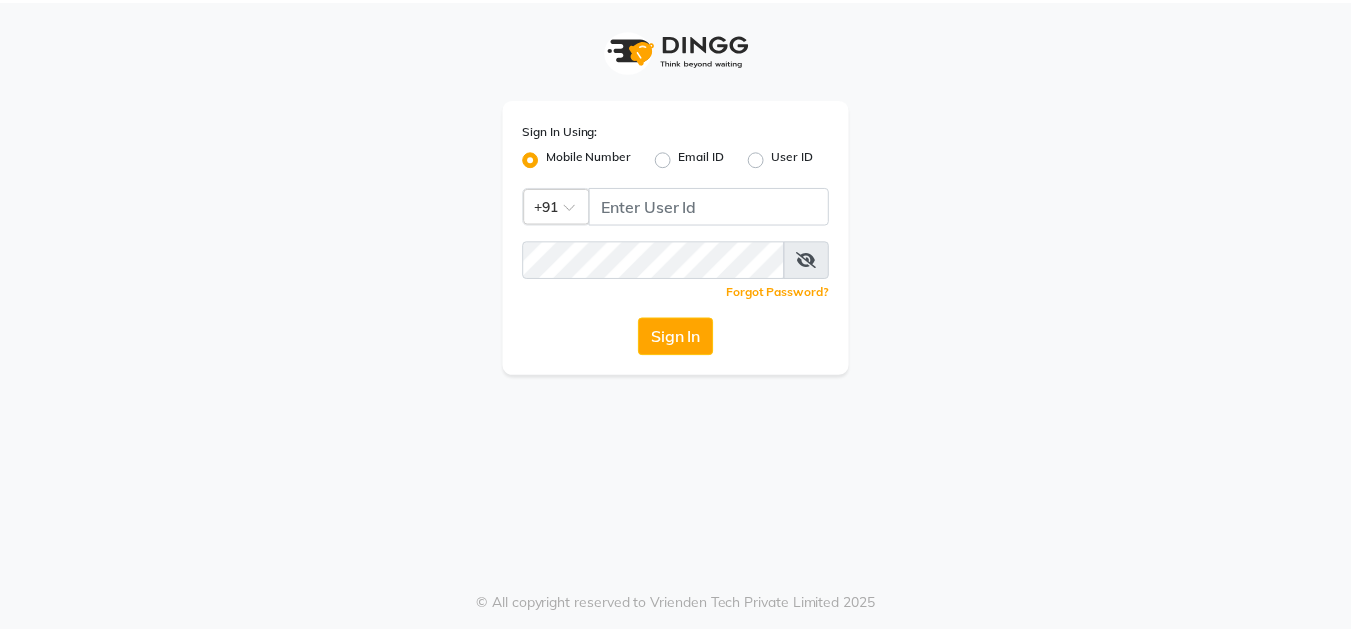 scroll, scrollTop: 0, scrollLeft: 0, axis: both 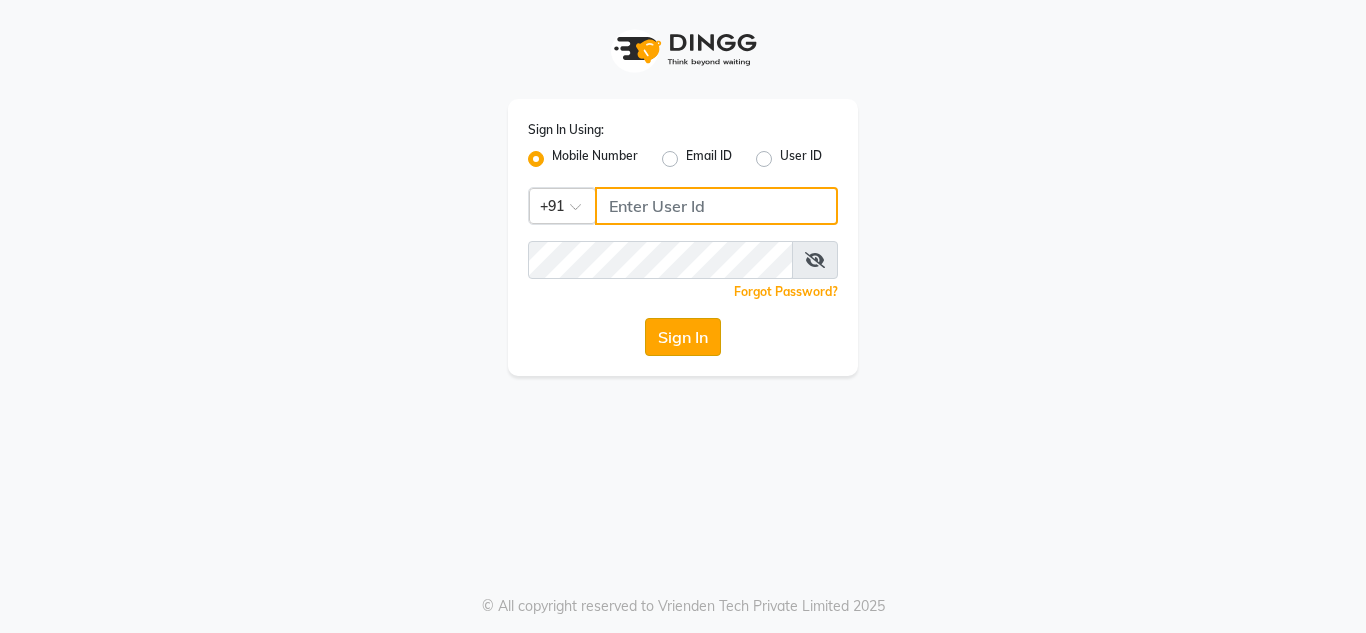 type on "9892499111" 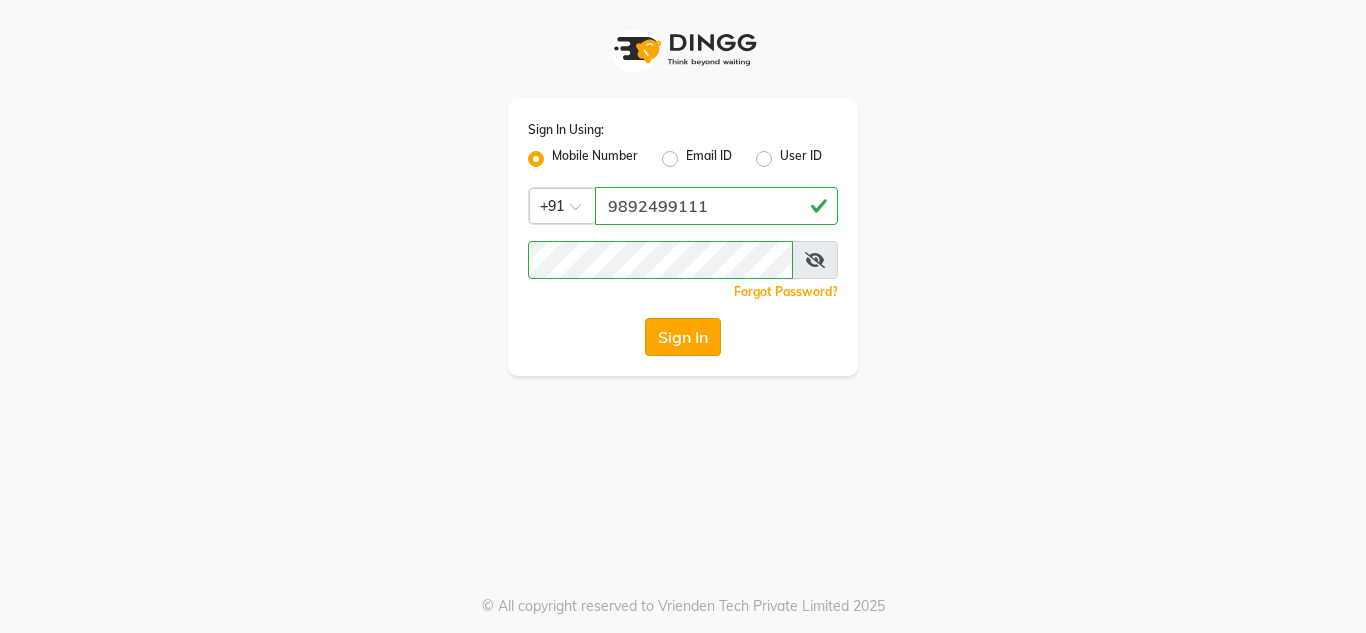 click on "Sign In" 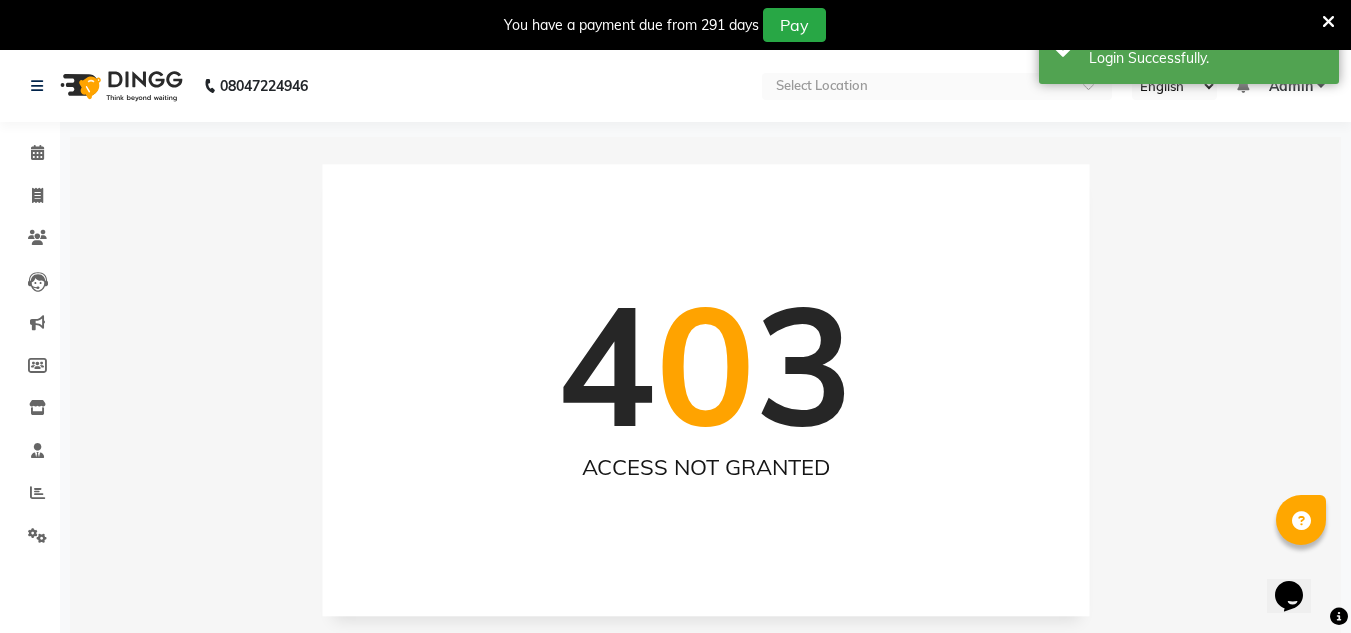 scroll, scrollTop: 0, scrollLeft: 0, axis: both 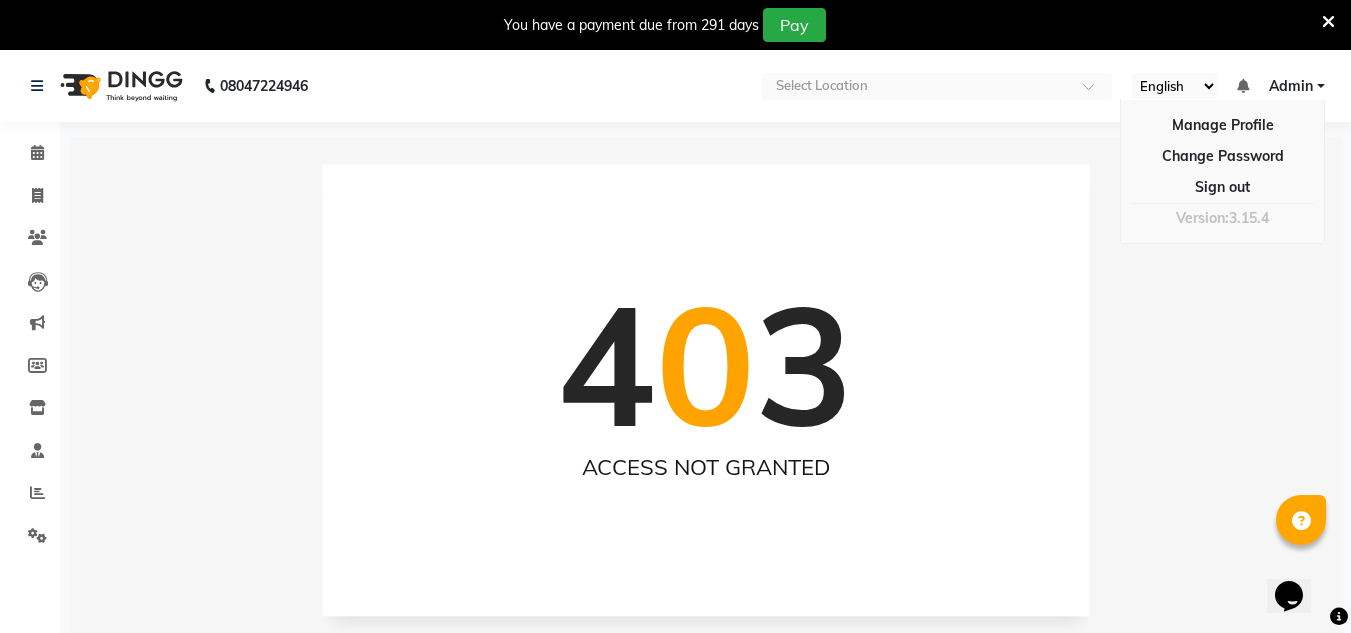 click on "4 0 3 ACCESS NOT GRANTED" at bounding box center (705, 453) 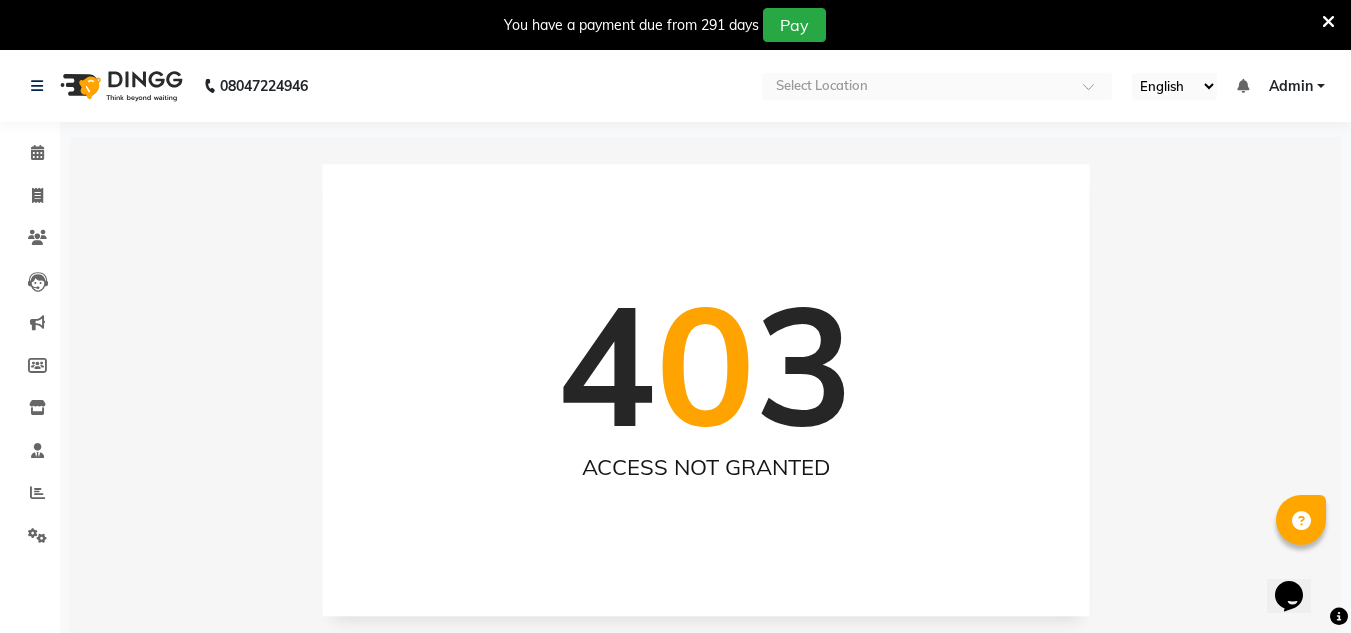 click on "English ENGLISH Español العربية मराठी हिंदी ગુજરાતી தமிழ் 中文" at bounding box center (1174, 86) 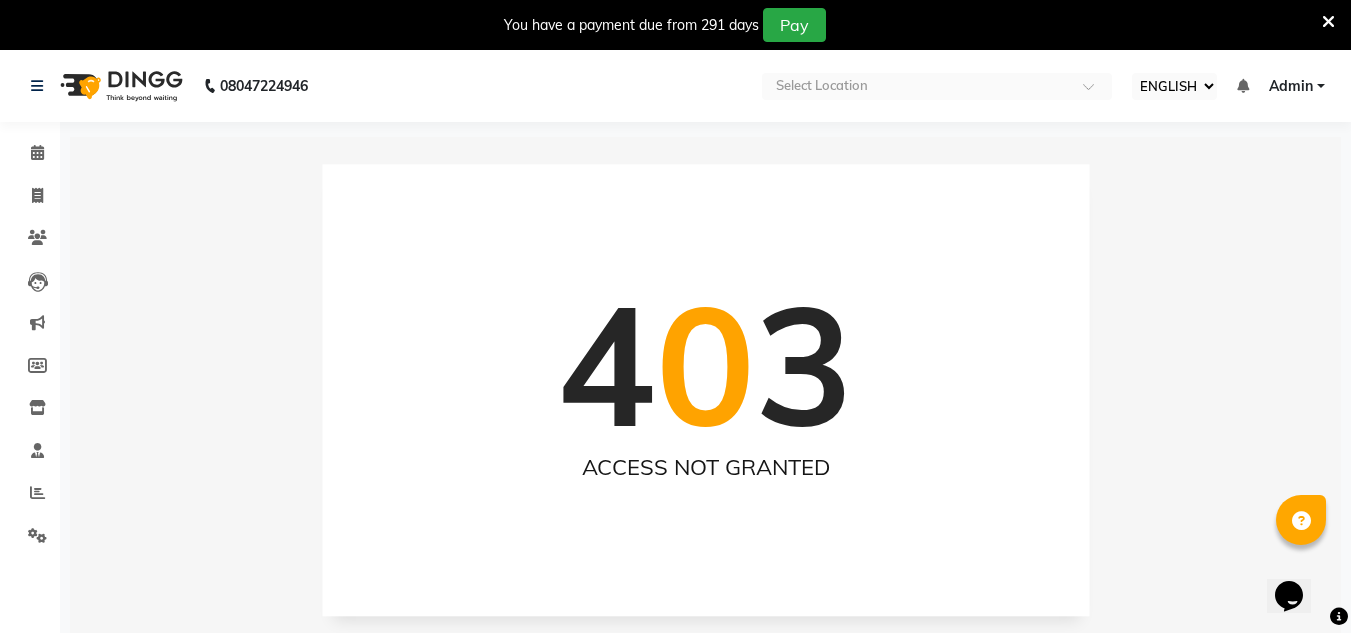 click on "English ENGLISH Español العربية मराठी हिंदी ગુજરાતી தமிழ் 中文" at bounding box center (1174, 86) 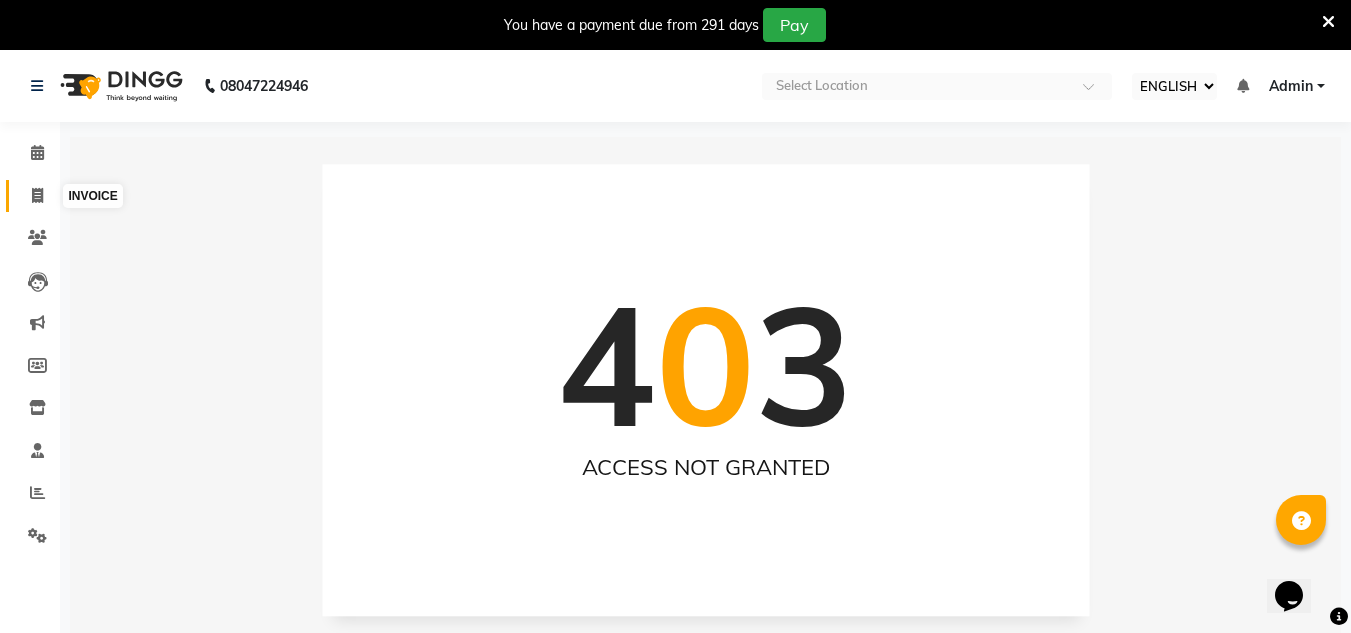 click 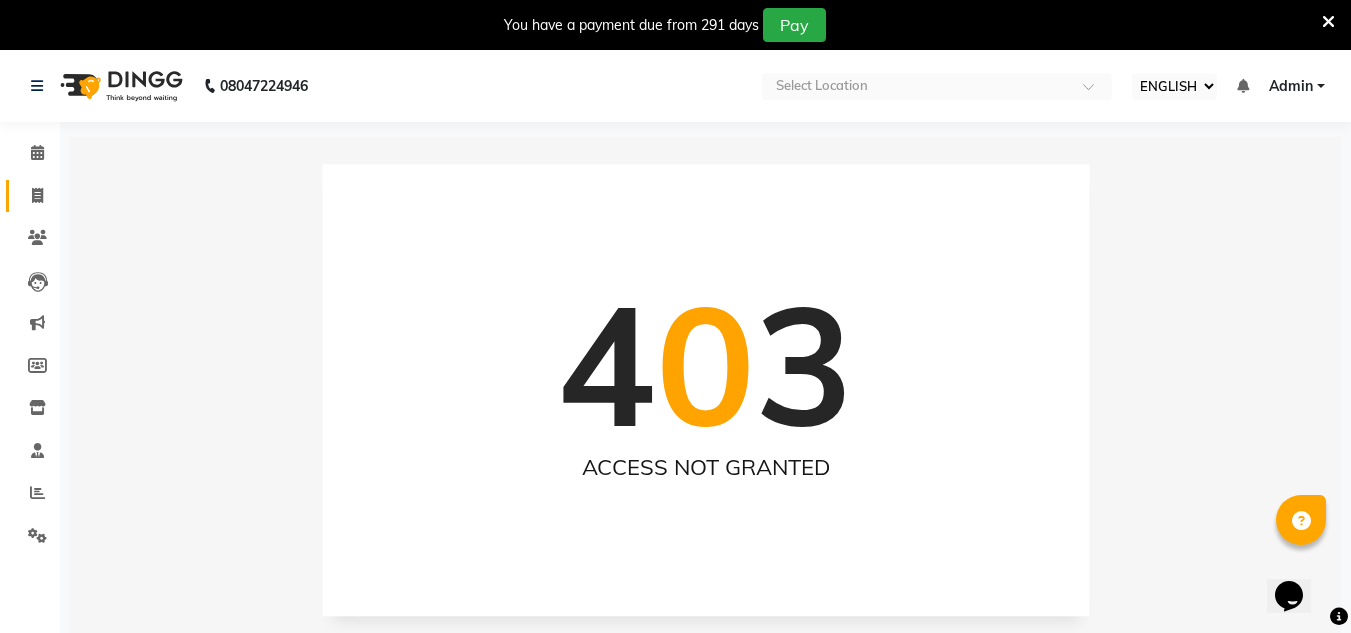 click 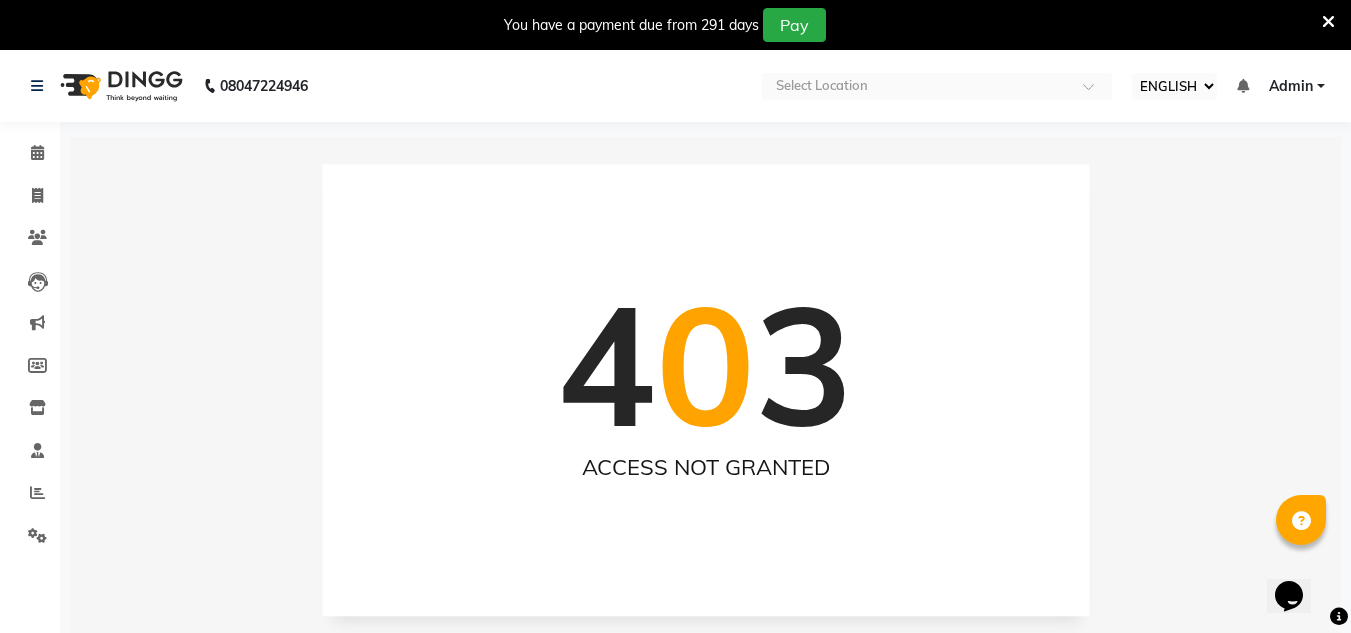 click on "0" at bounding box center (705, 363) 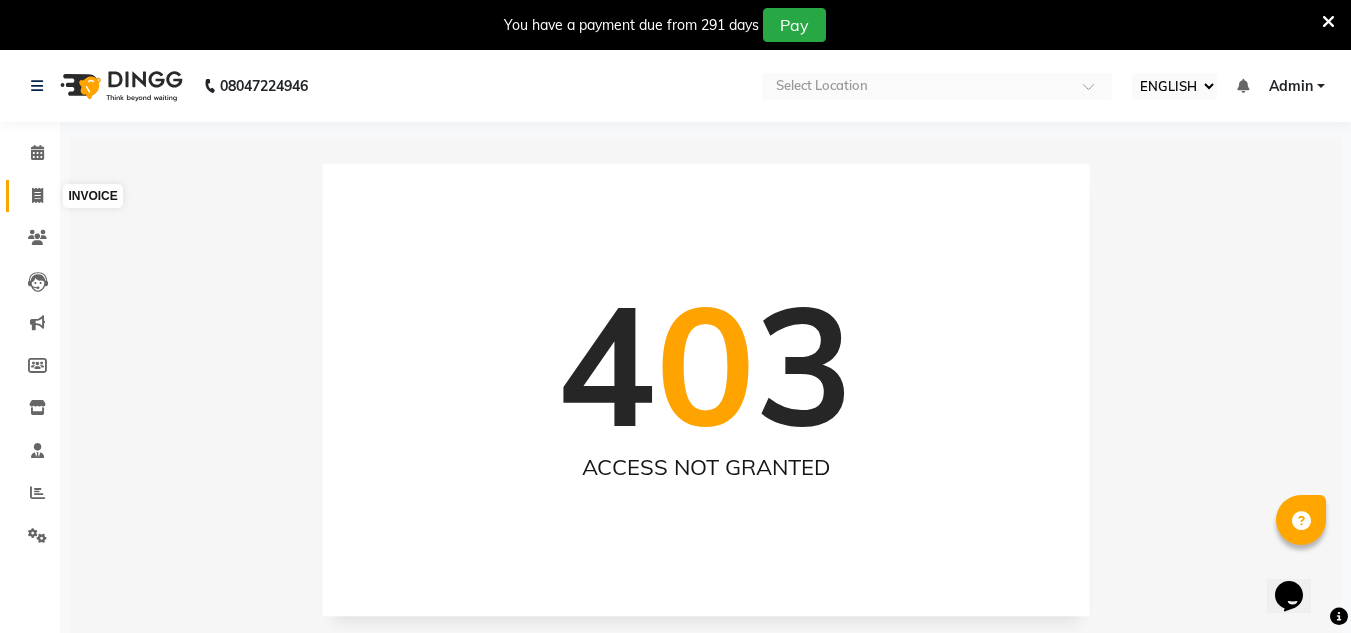 click 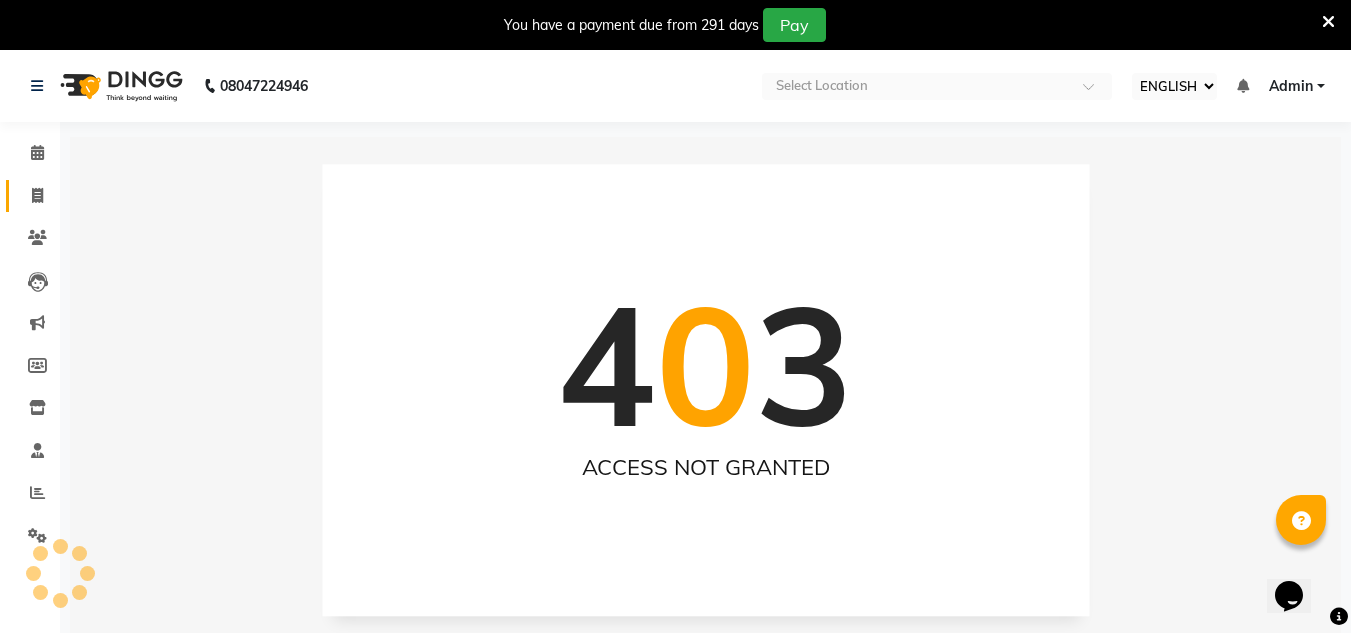 click 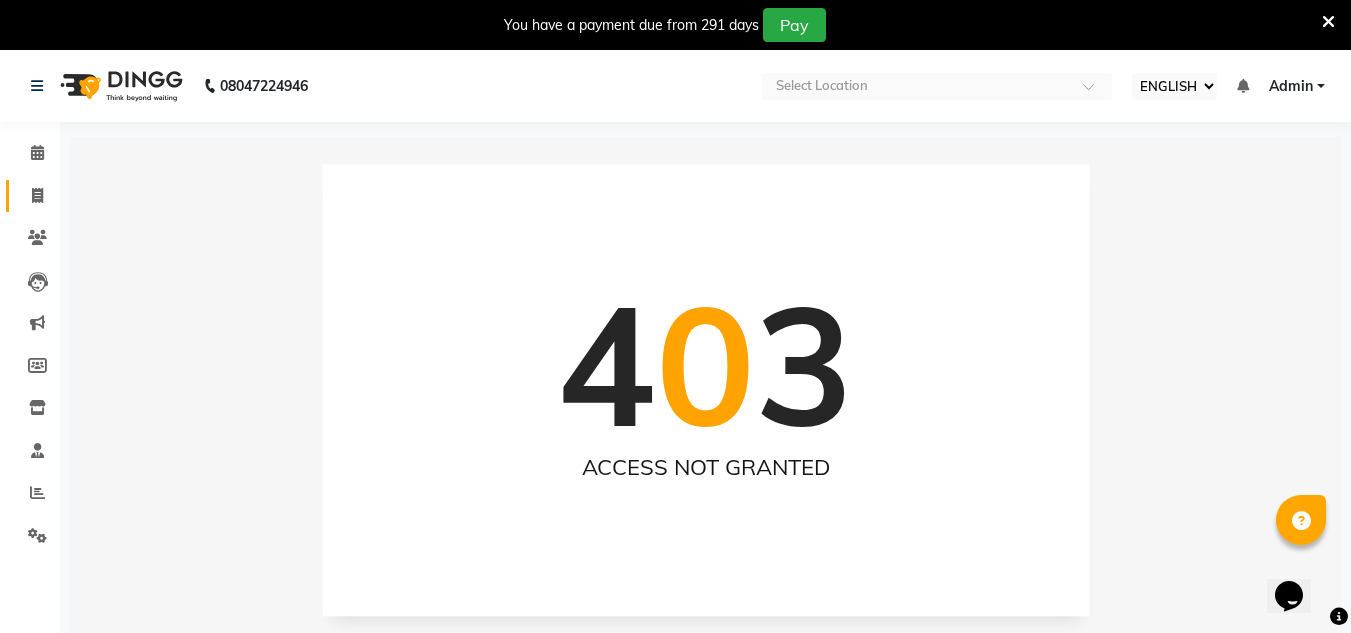click 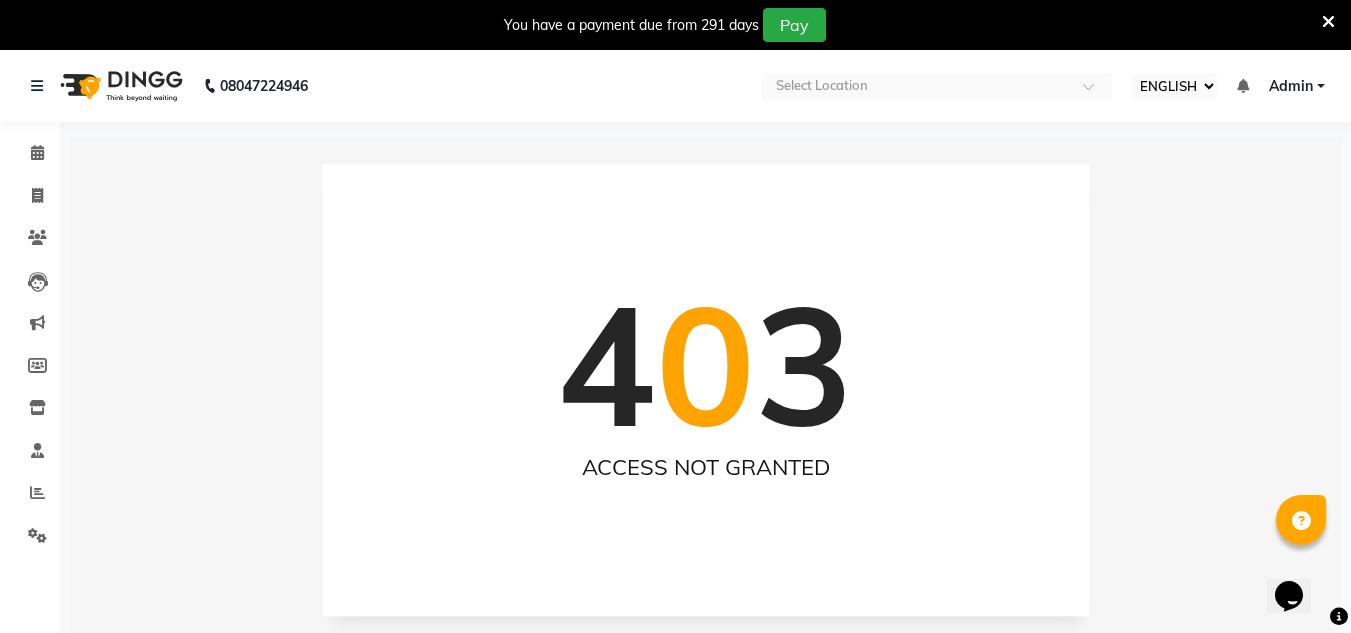 click on "INVOICE" 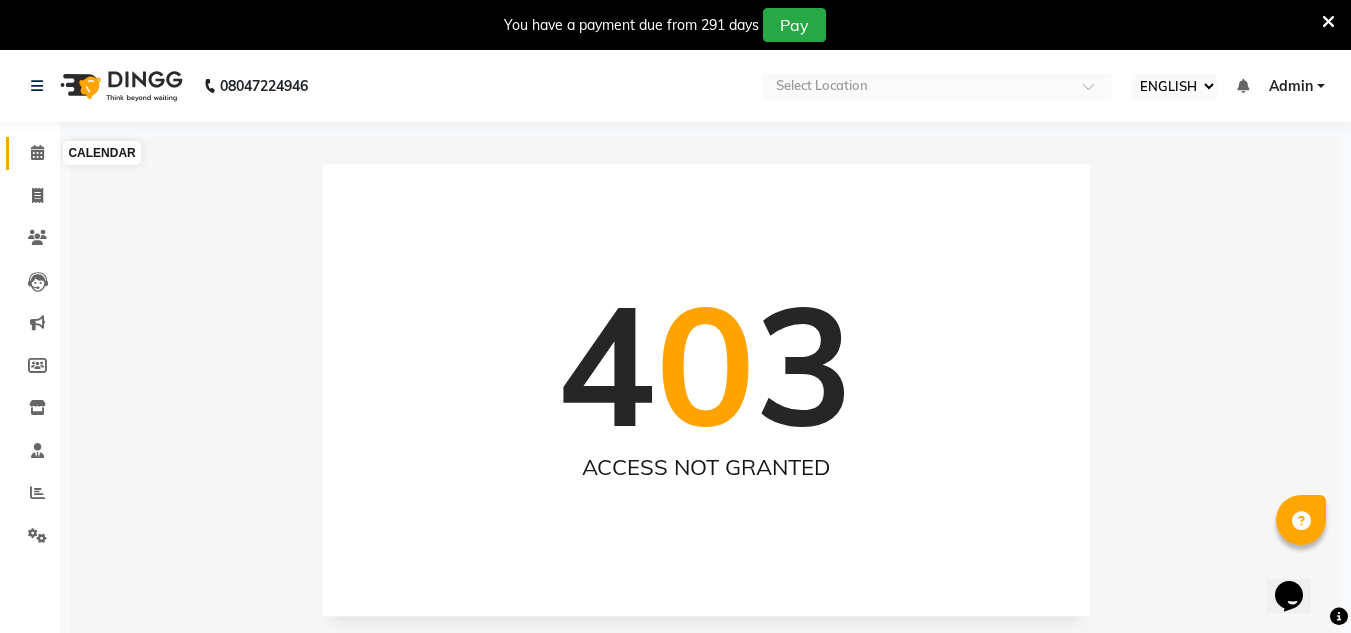 drag, startPoint x: 26, startPoint y: 149, endPoint x: 21, endPoint y: 174, distance: 25.495098 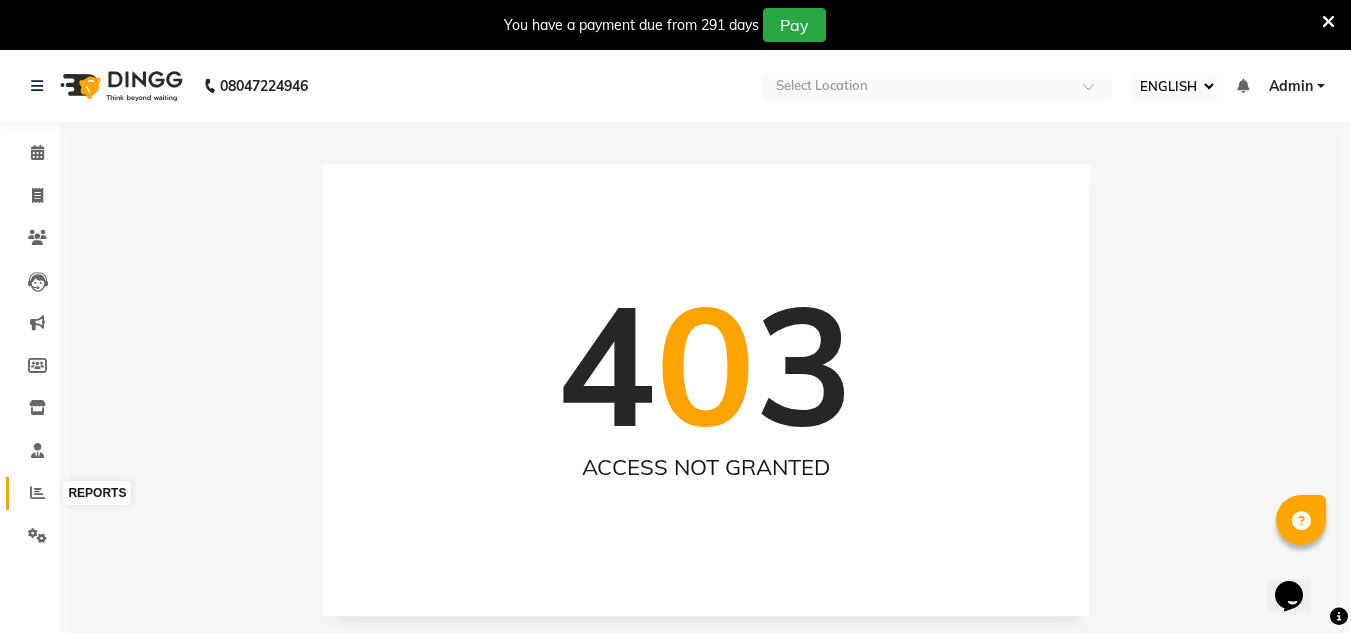 click 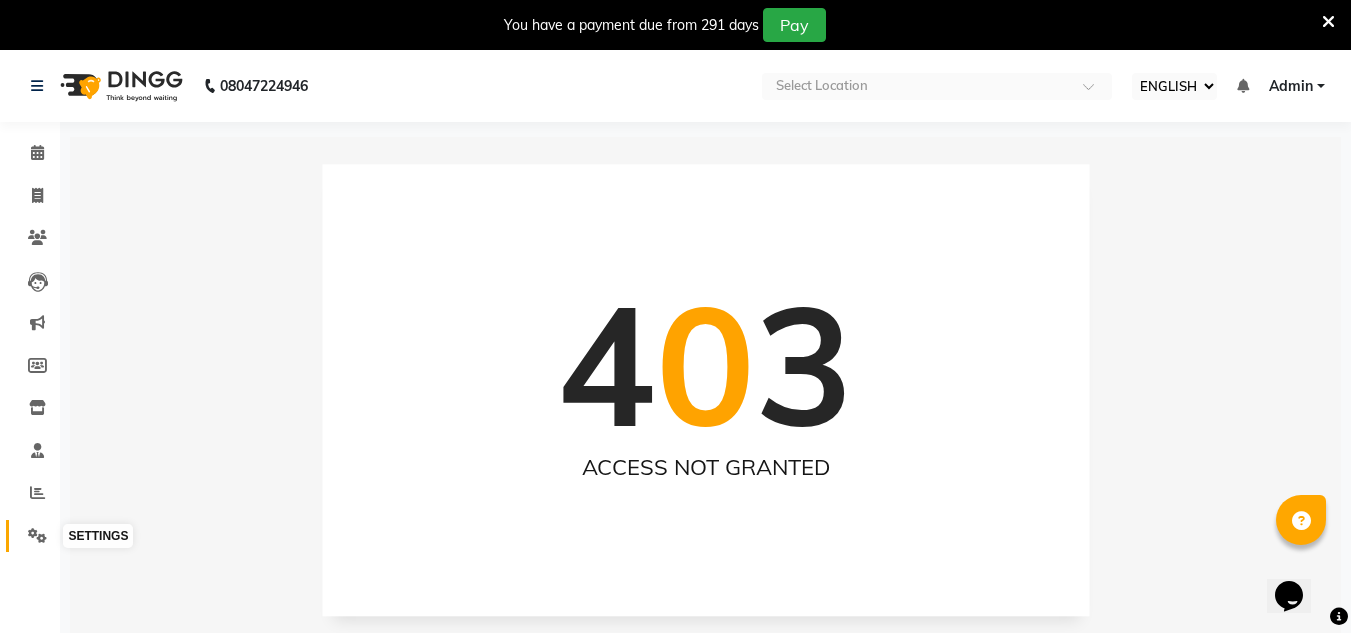 click 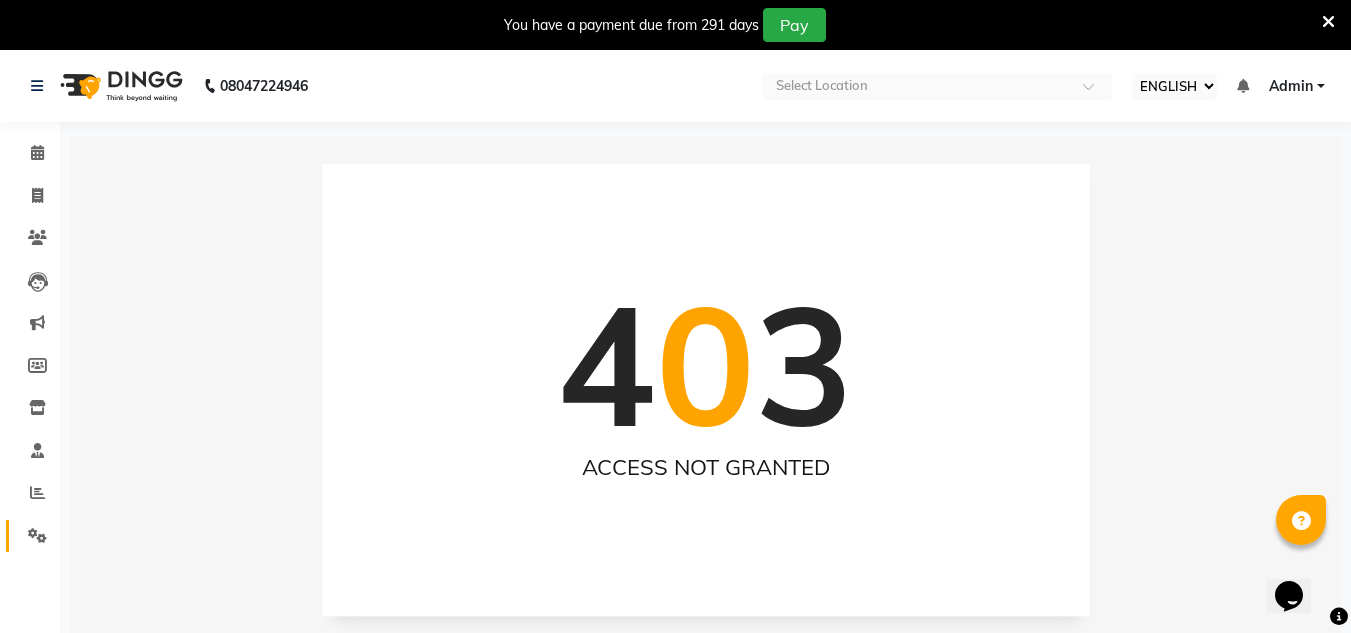 click 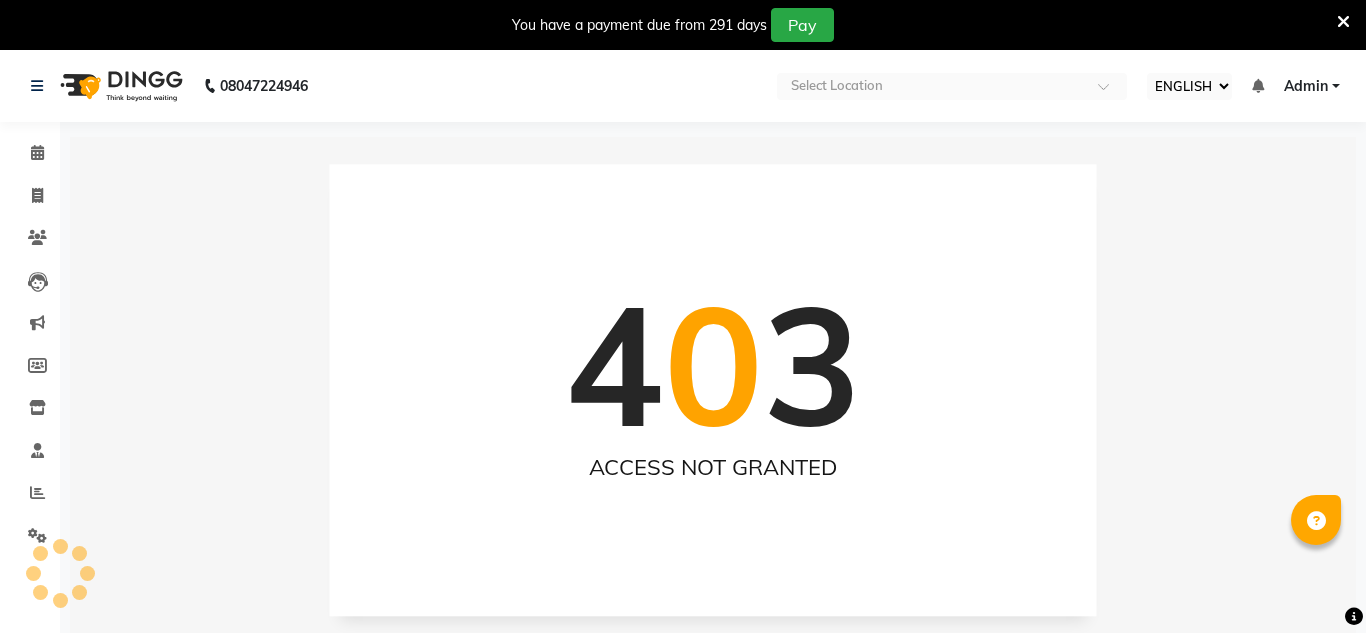 select on "ec" 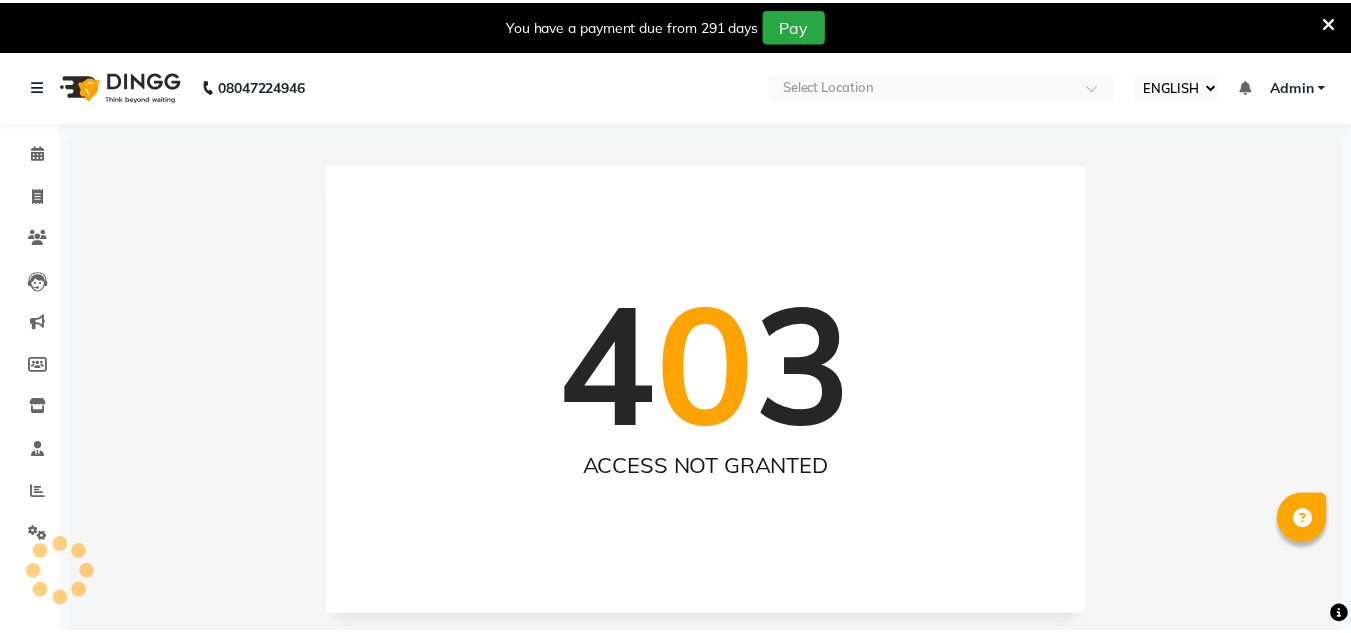 scroll, scrollTop: 0, scrollLeft: 0, axis: both 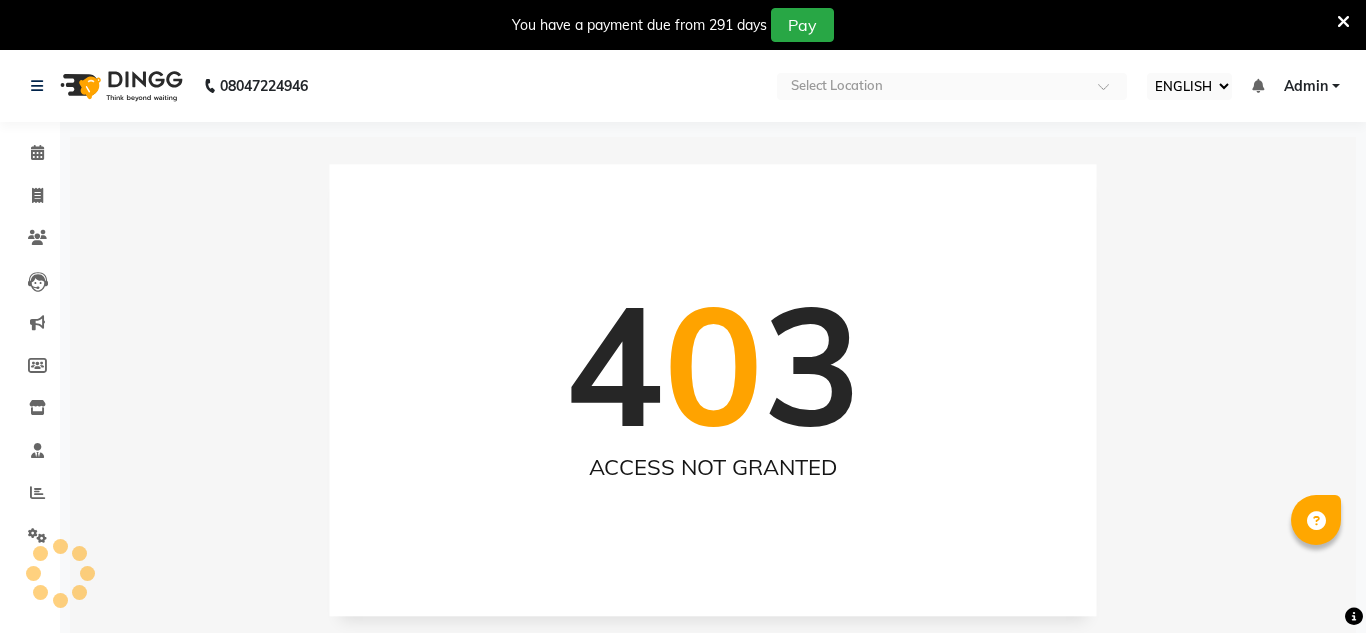 select on "ec" 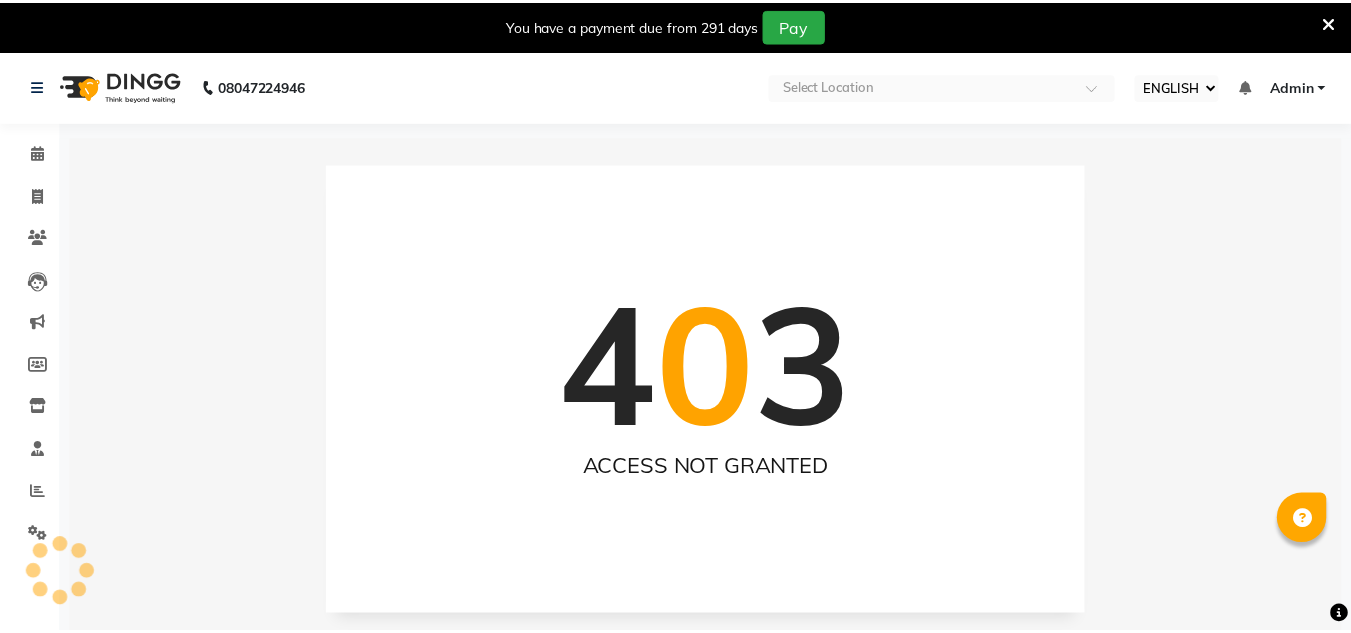 scroll, scrollTop: 0, scrollLeft: 0, axis: both 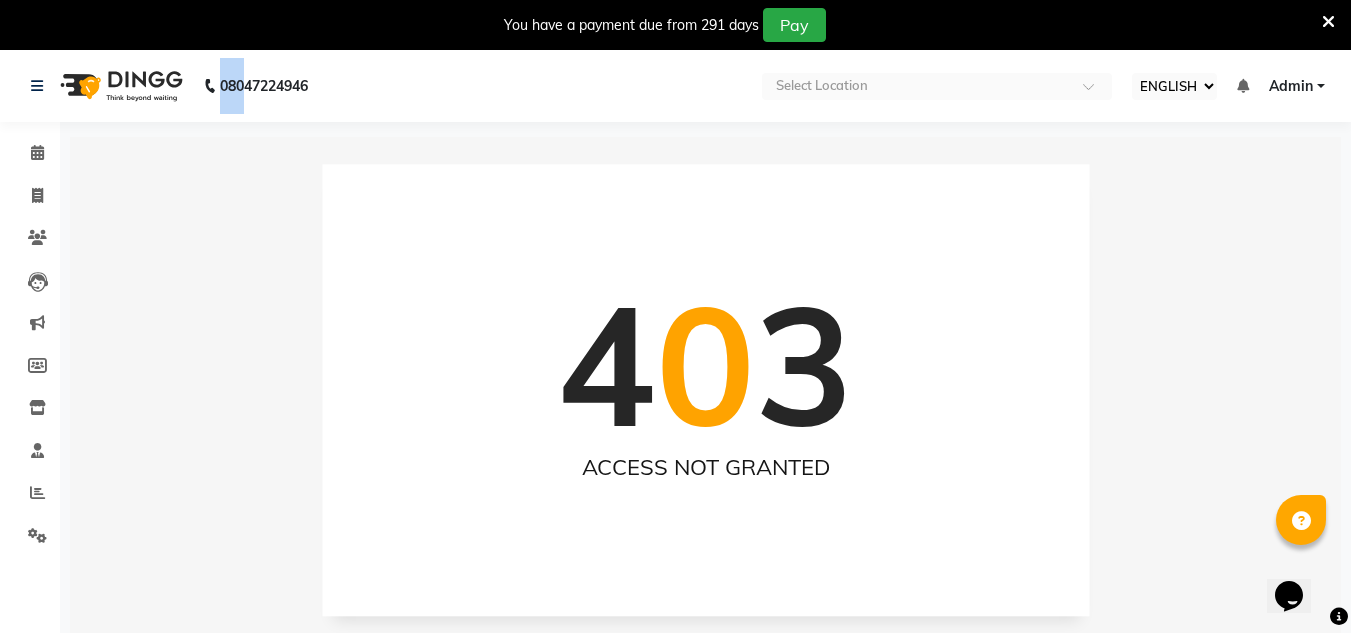drag, startPoint x: 1318, startPoint y: 1, endPoint x: 200, endPoint y: 27, distance: 1118.3022 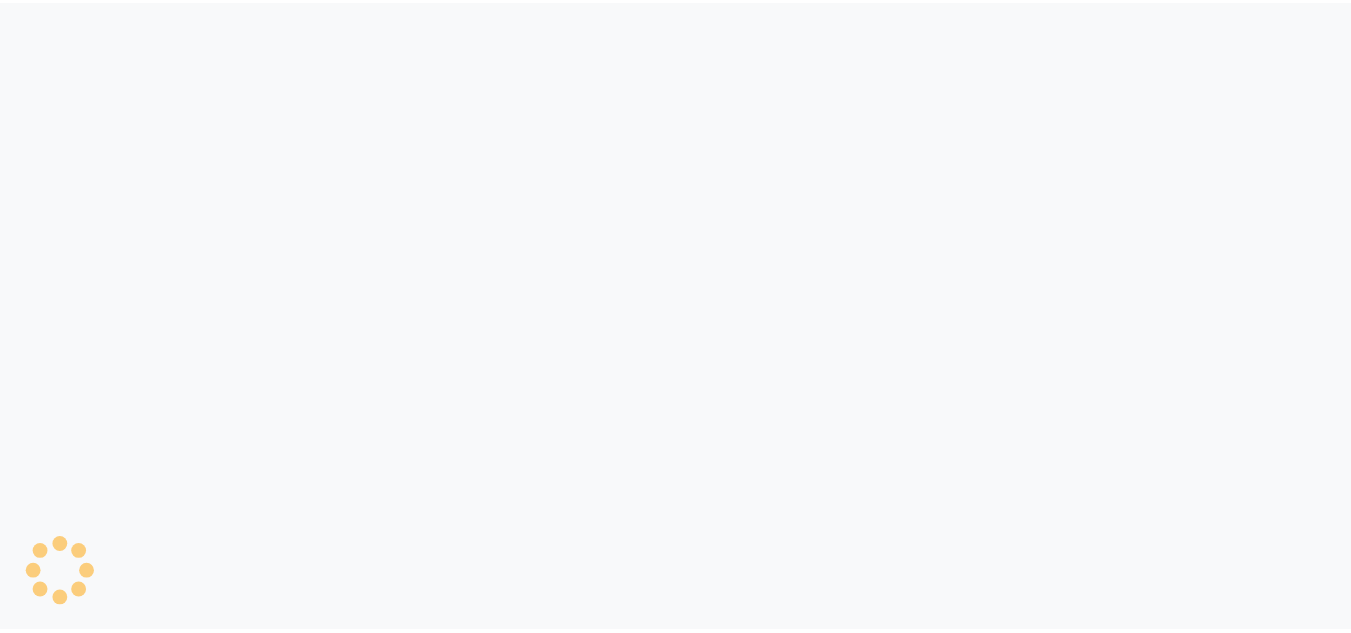 scroll, scrollTop: 0, scrollLeft: 0, axis: both 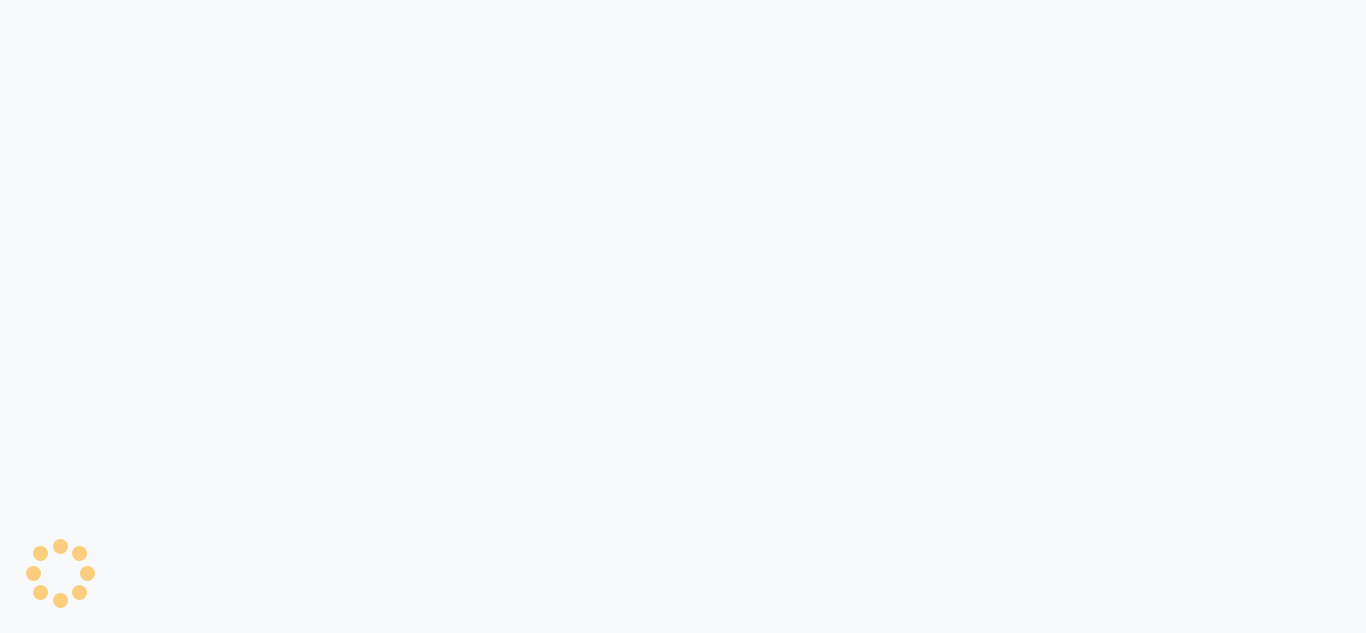 select on "ec" 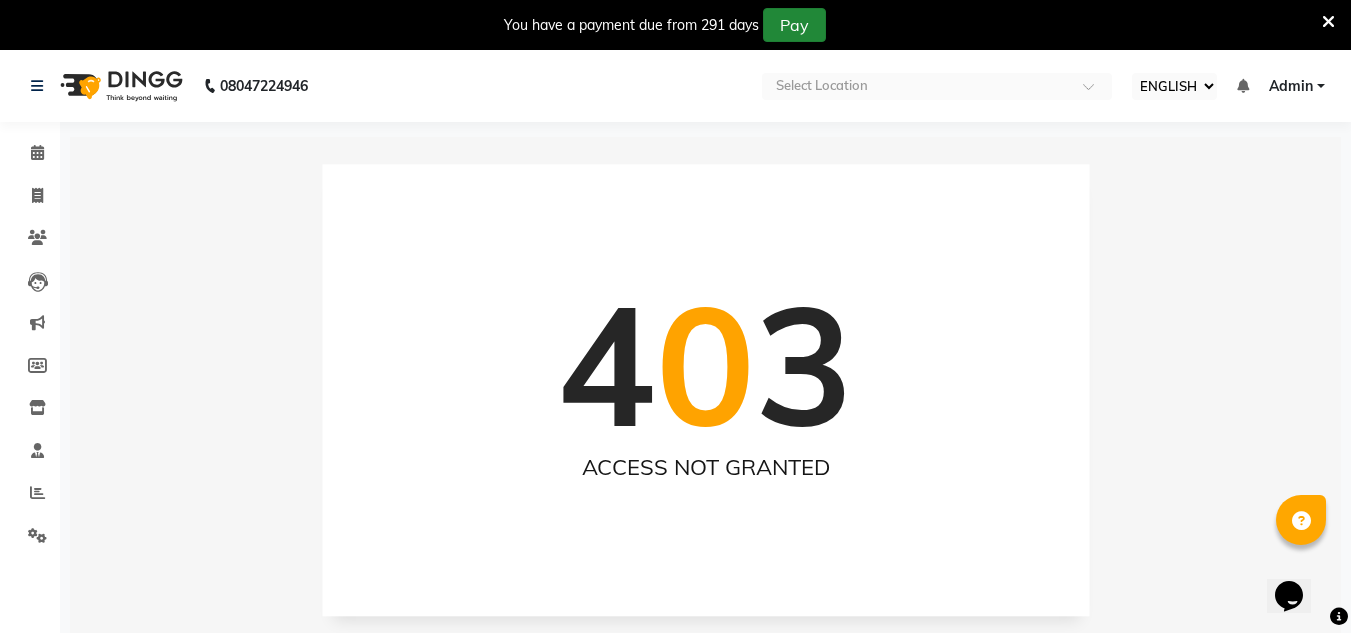 scroll, scrollTop: 0, scrollLeft: 0, axis: both 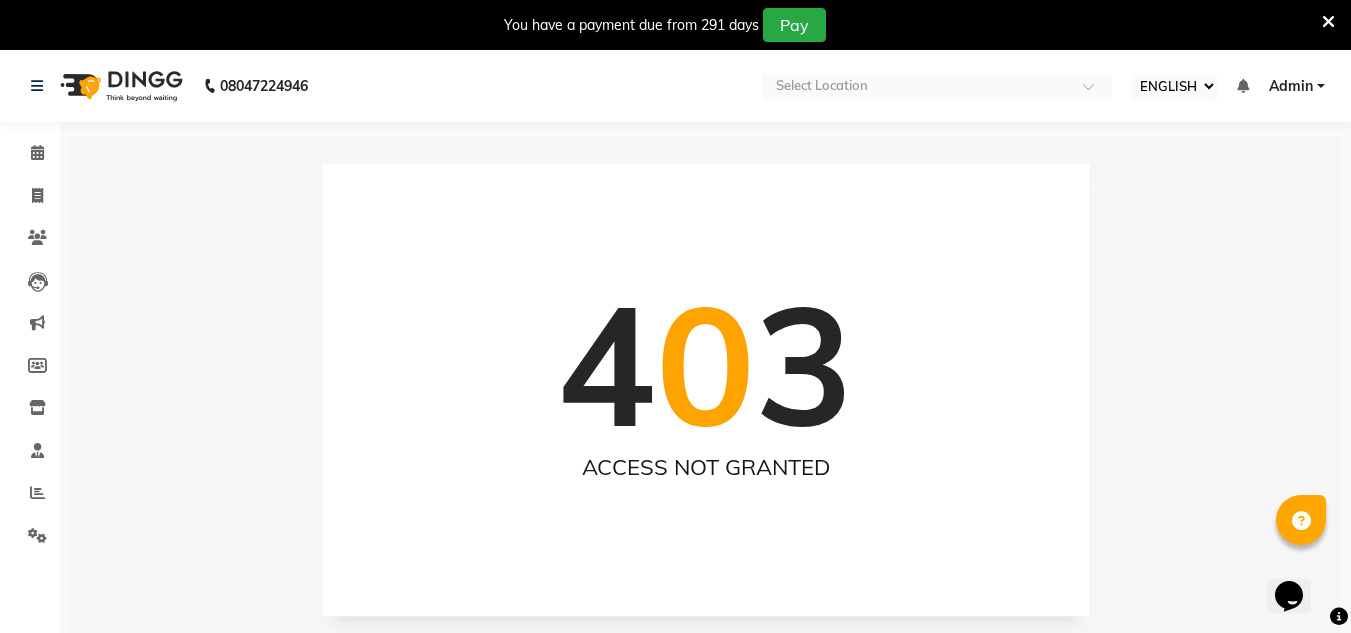 click on "You have a payment due from 291 days   Pay" at bounding box center [665, 25] 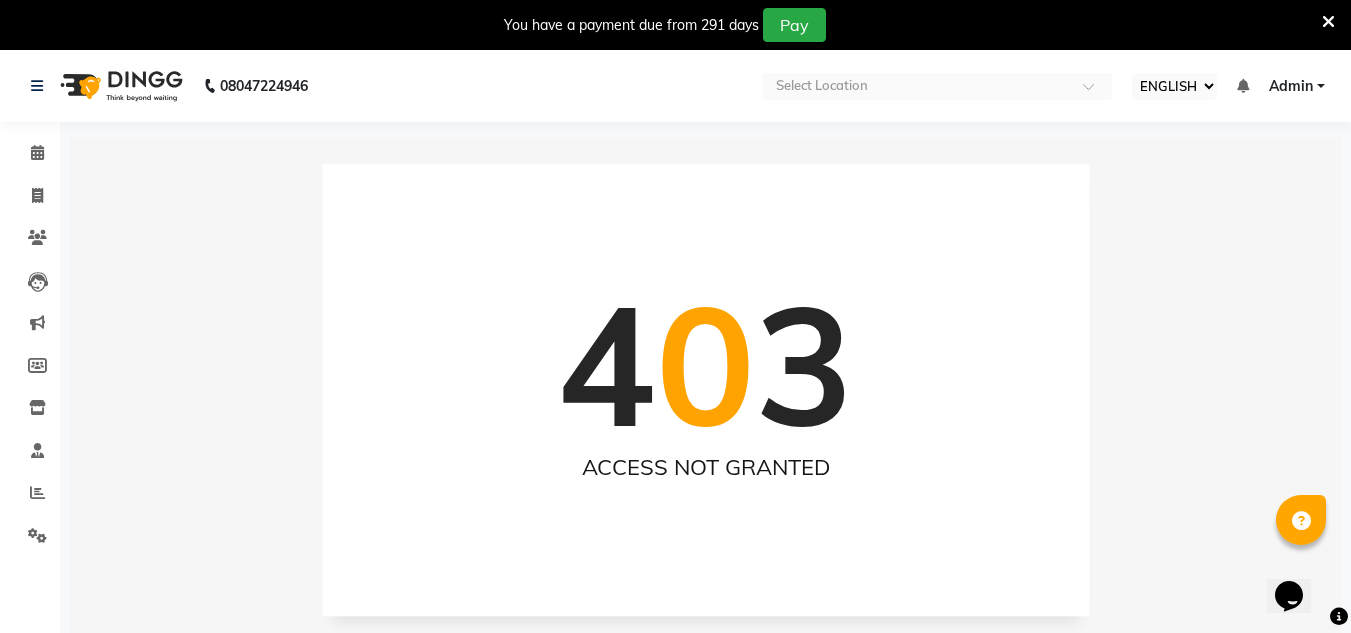 click at bounding box center [1328, 22] 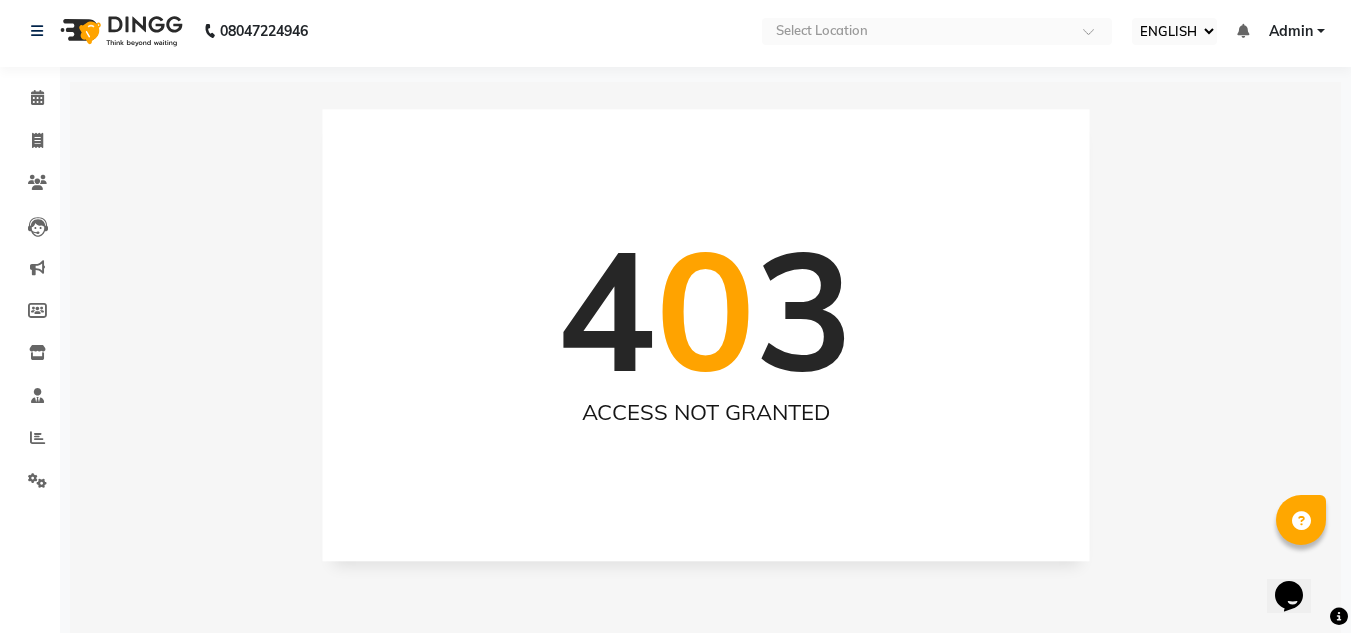 scroll, scrollTop: 0, scrollLeft: 0, axis: both 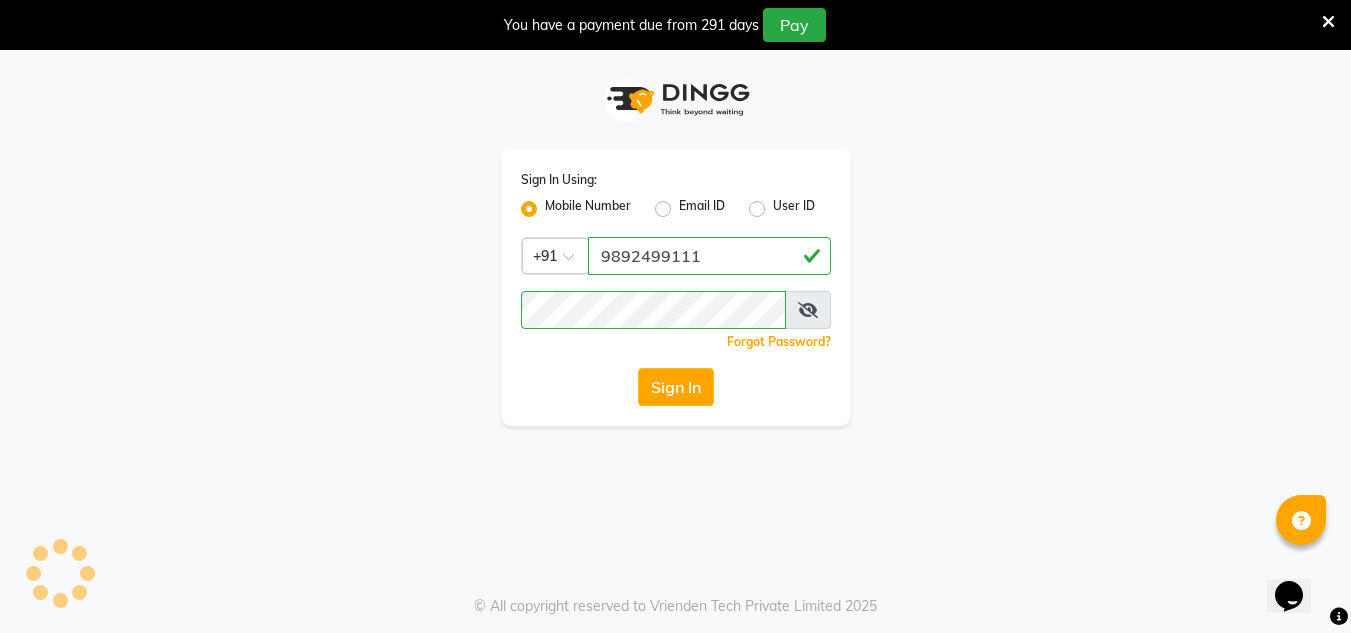 select on "ec" 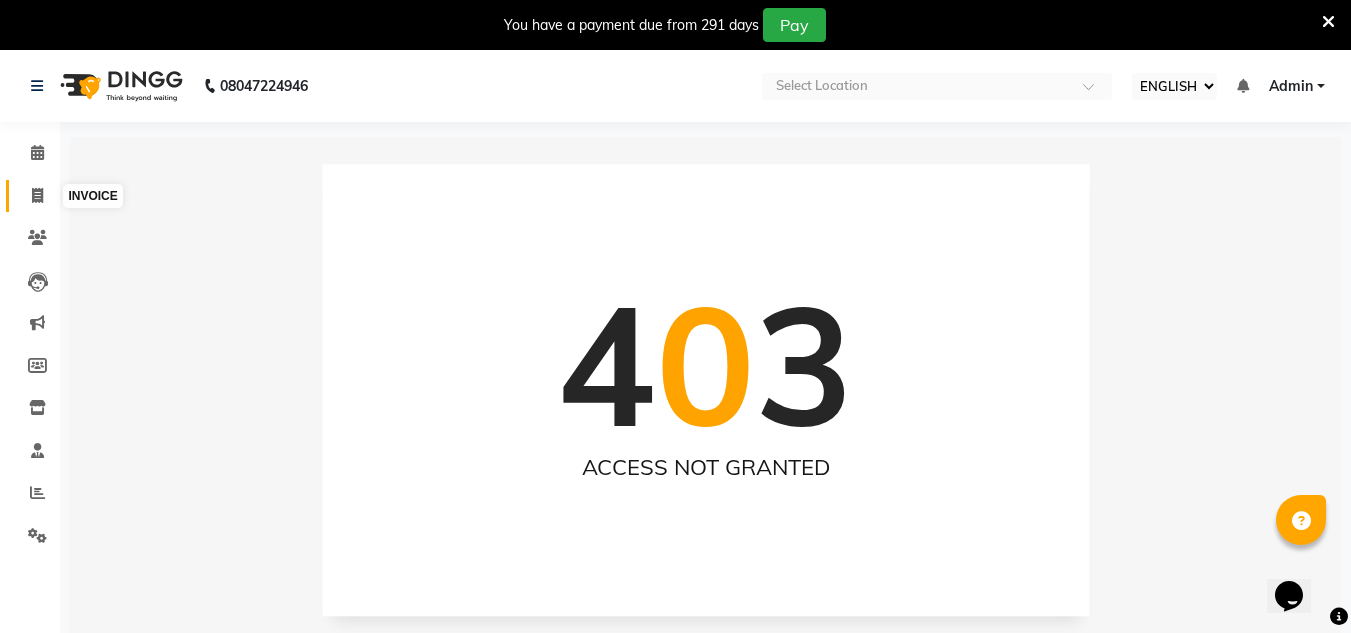click 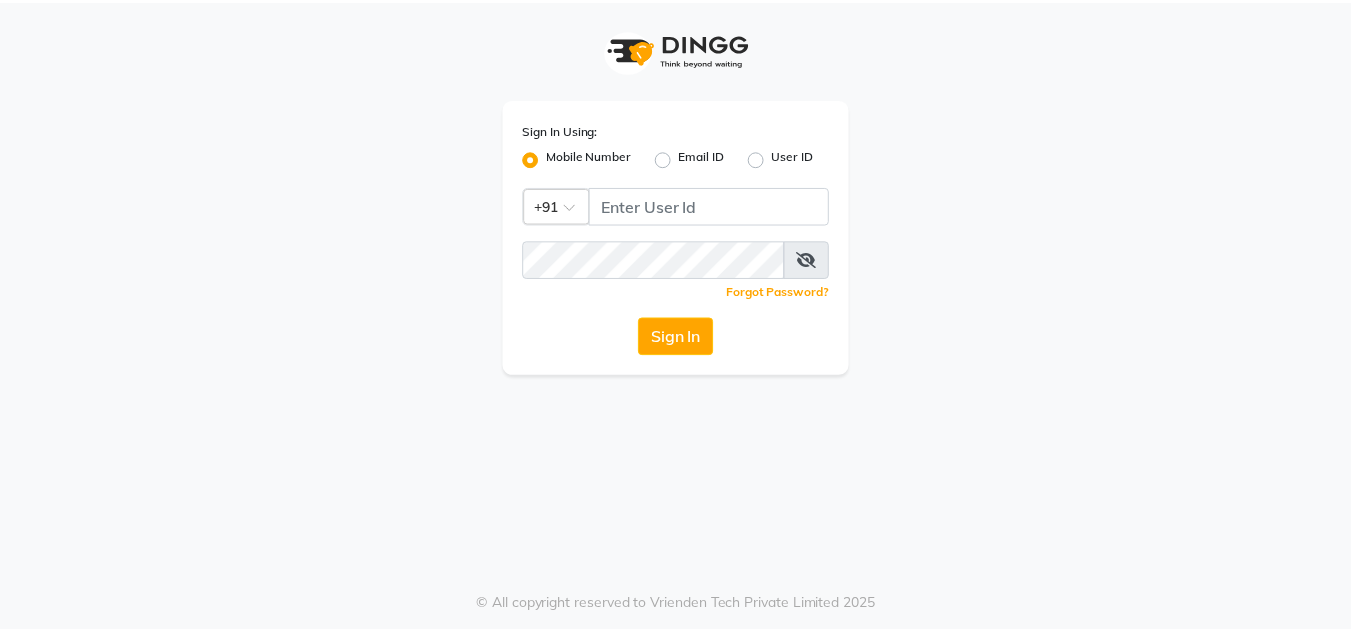 scroll, scrollTop: 0, scrollLeft: 0, axis: both 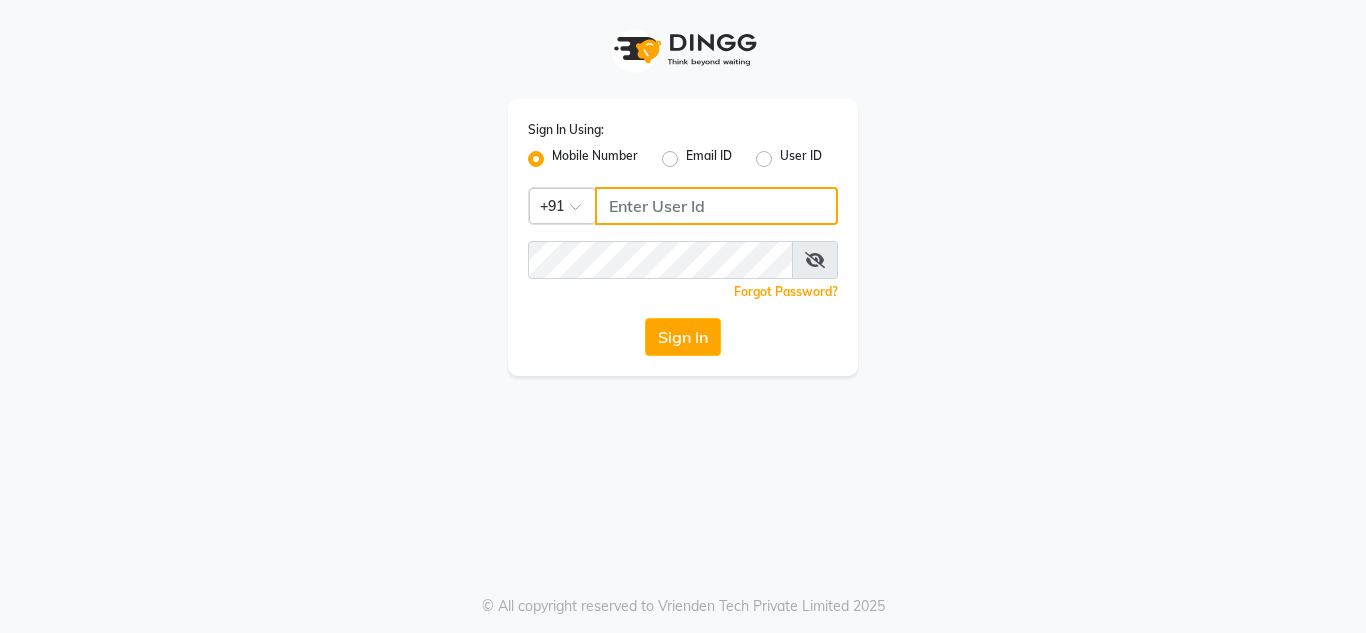 type on "9892499111" 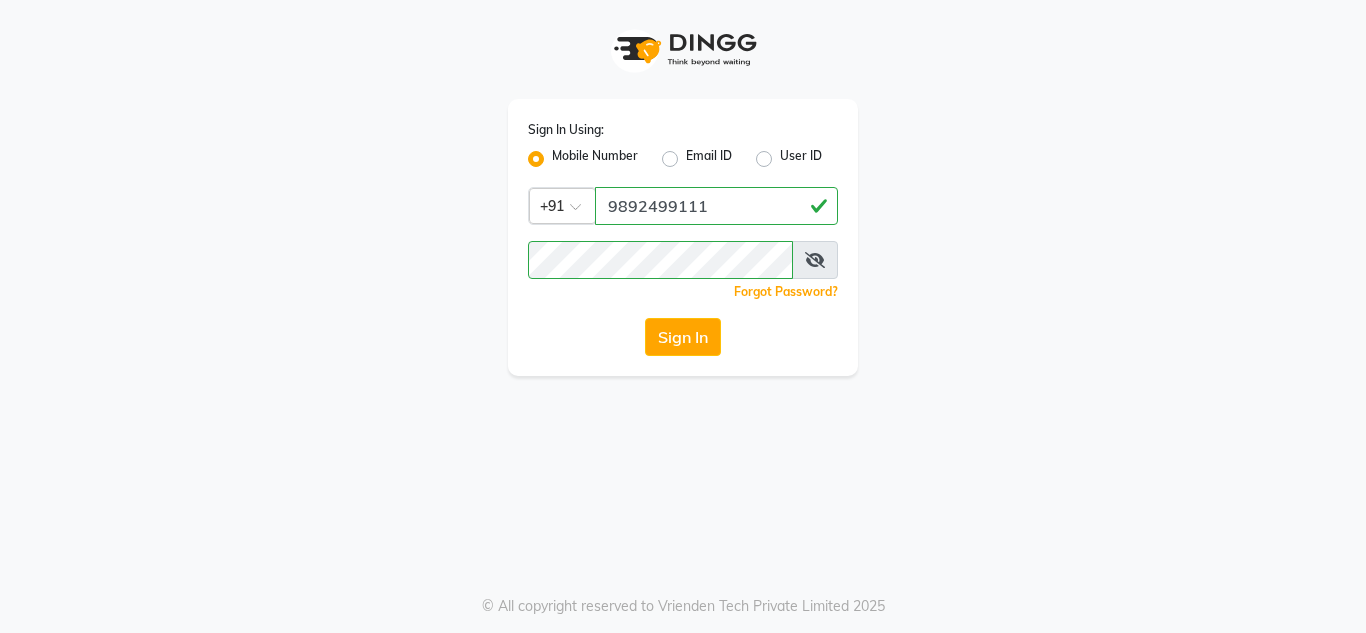 click on "Sign In Using: Mobile Number Email ID User ID Country Code × [PHONE_NUMBER]  Remember me Forgot Password?  Sign In" 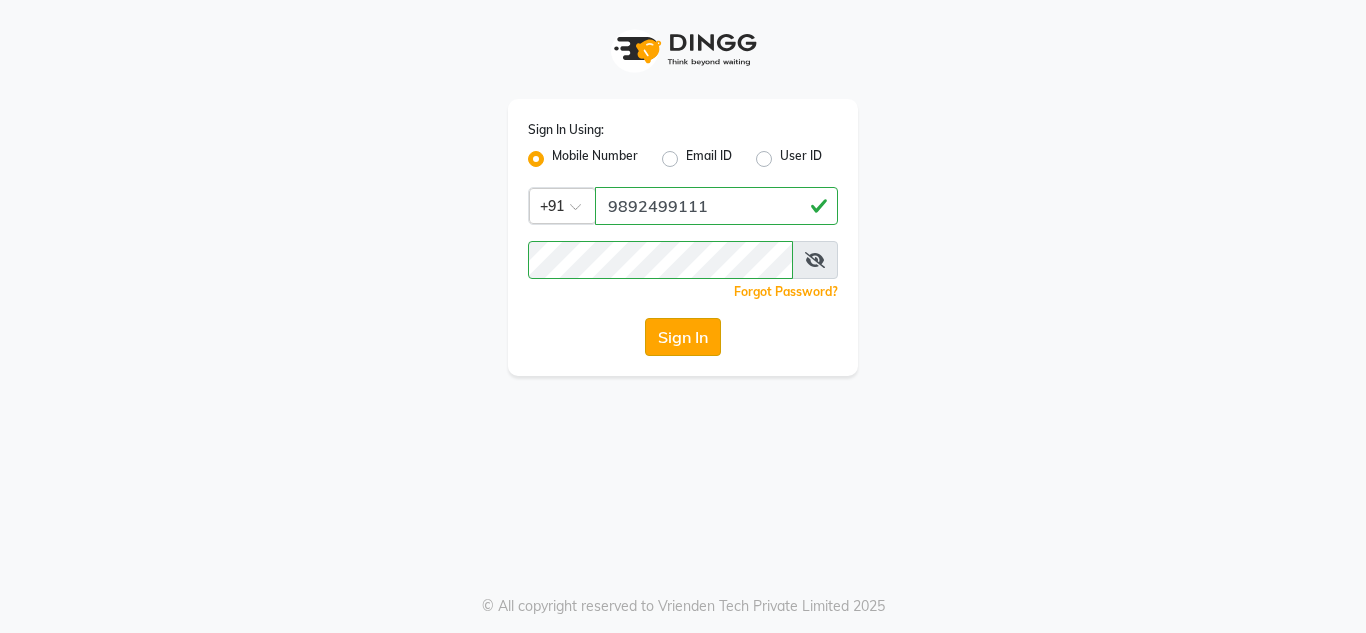 click on "Sign In" 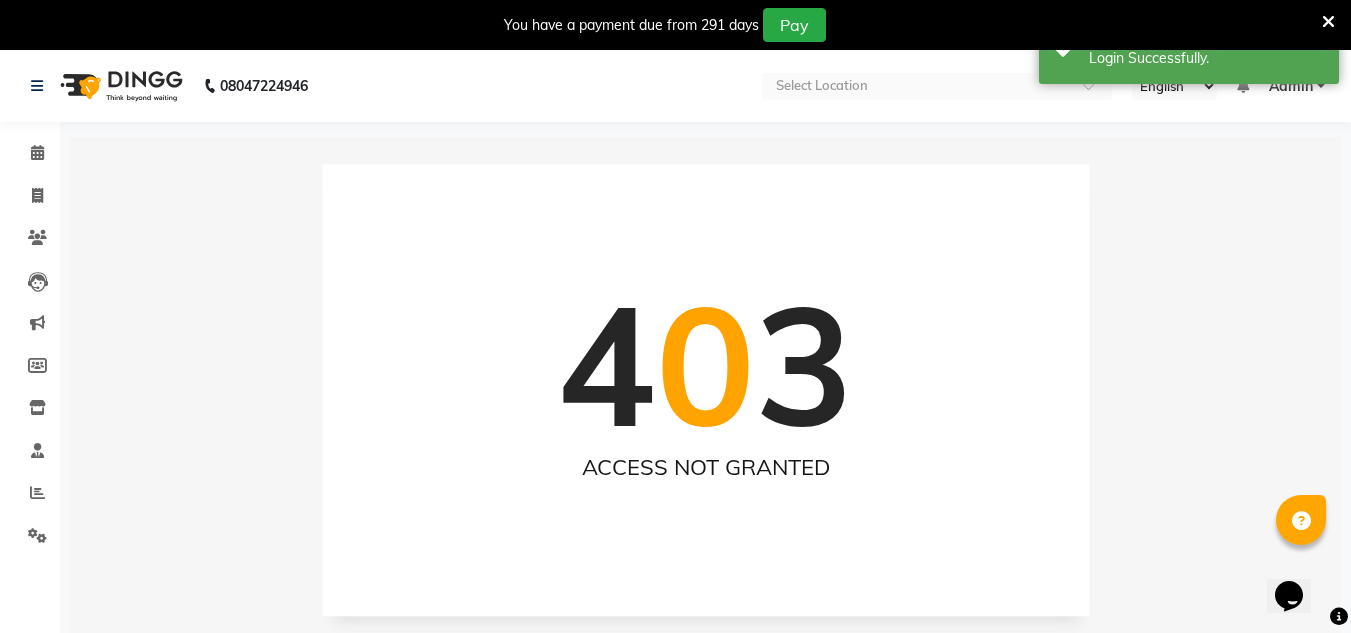 scroll, scrollTop: 0, scrollLeft: 0, axis: both 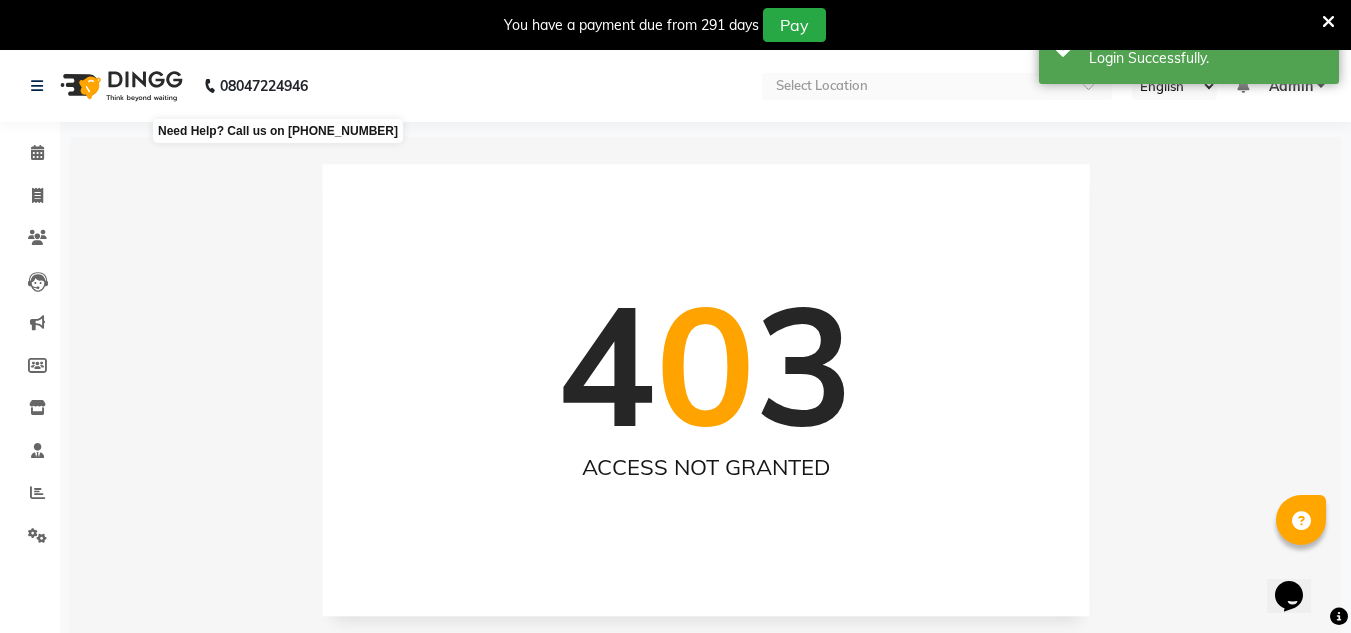 click on "08047224946" 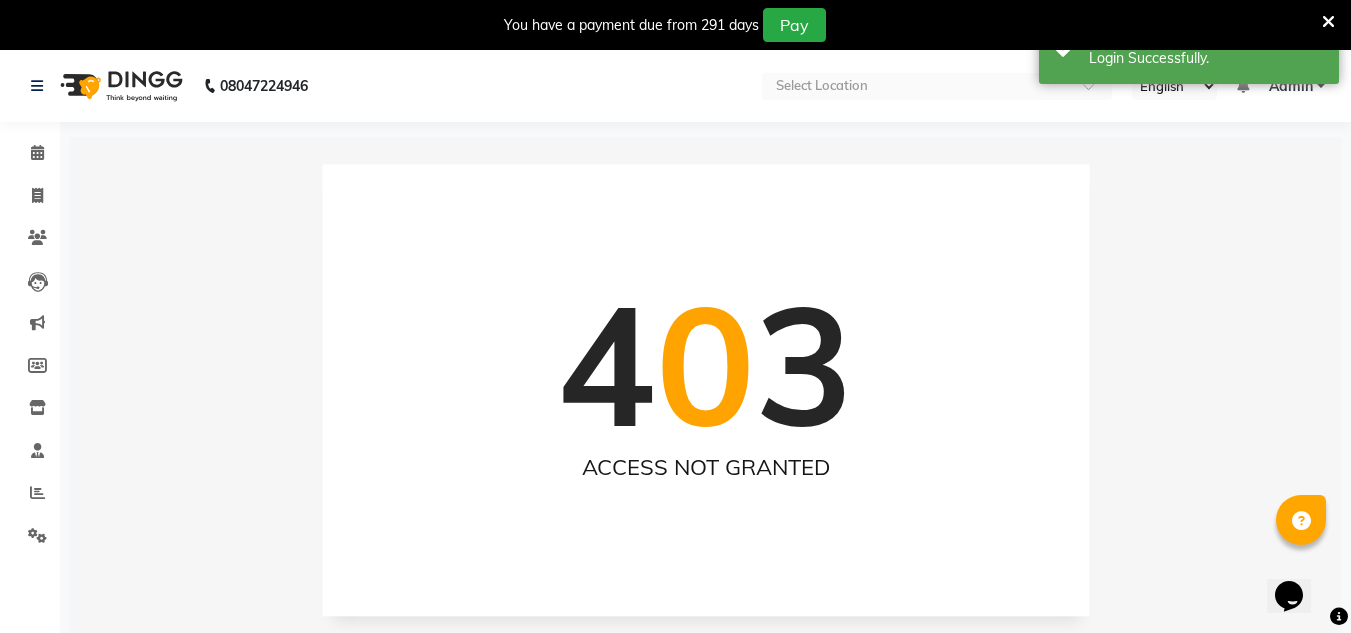 click 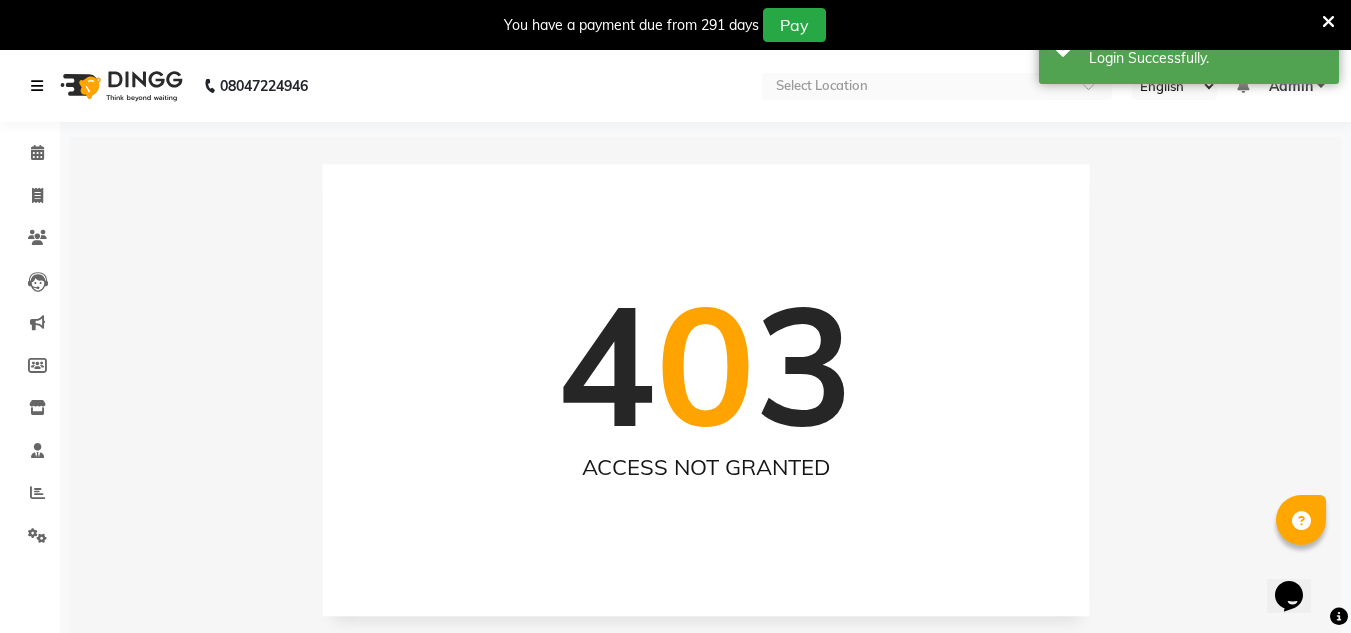 click at bounding box center (37, 86) 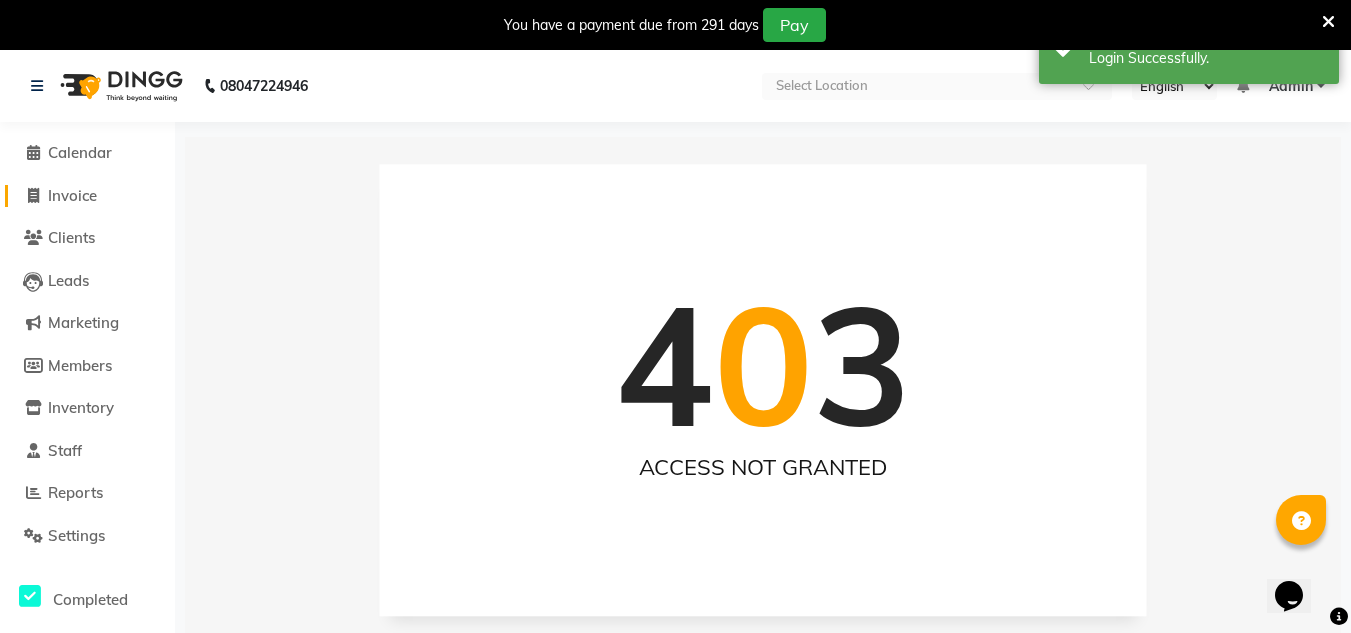 click on "Invoice" 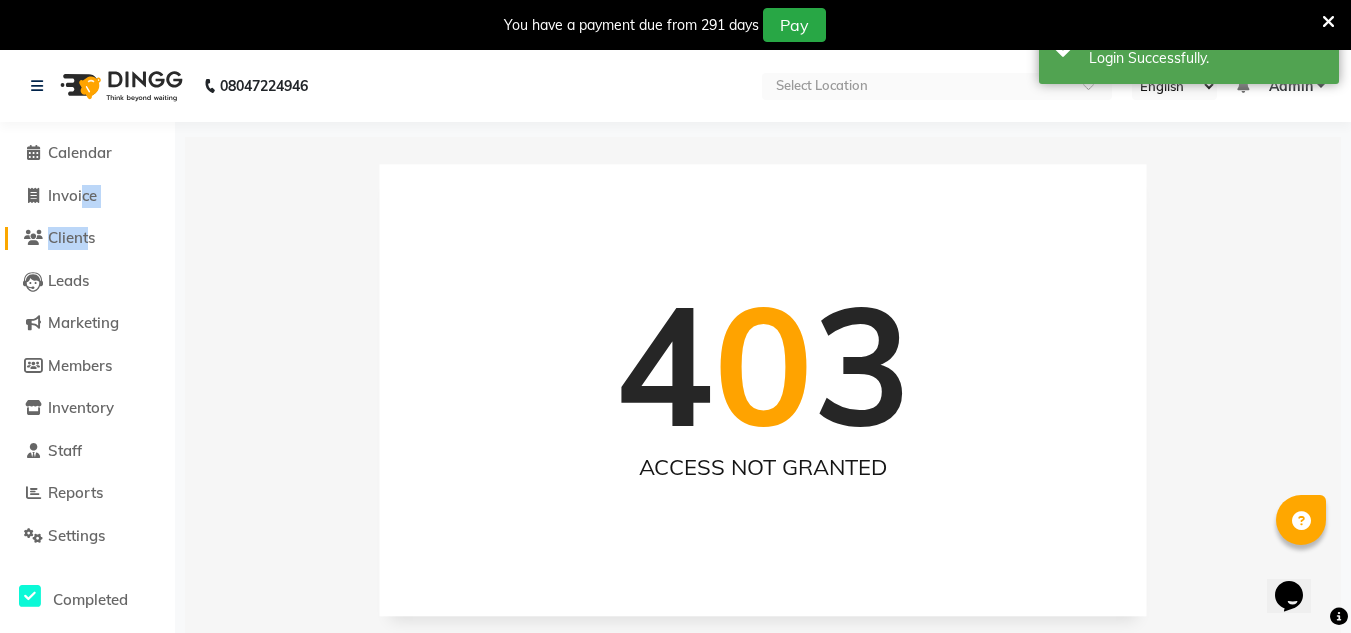 click on "Calendar  Invoice  Clients  Leads   Marketing  Members  Inventory  Staff  Reports  Settings Completed InProgress Upcoming Dropped Tentative Check-In Confirm Bookings Generate Report Segments Page Builder" 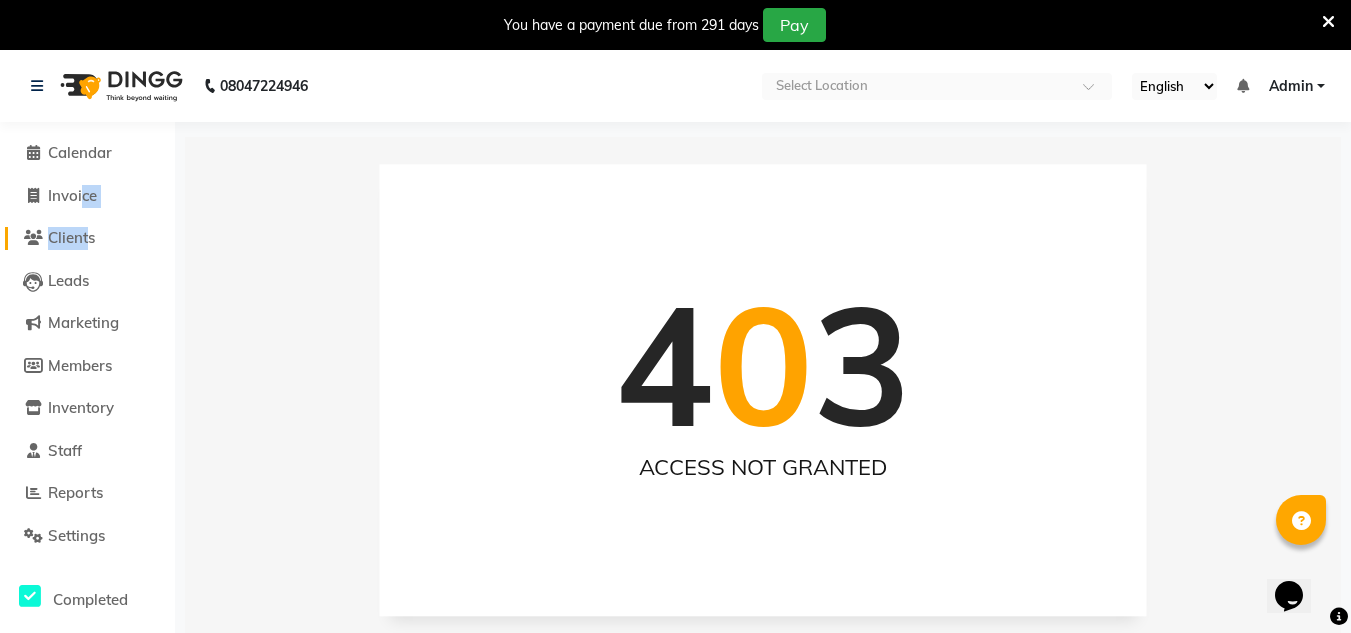 click on "Clients" 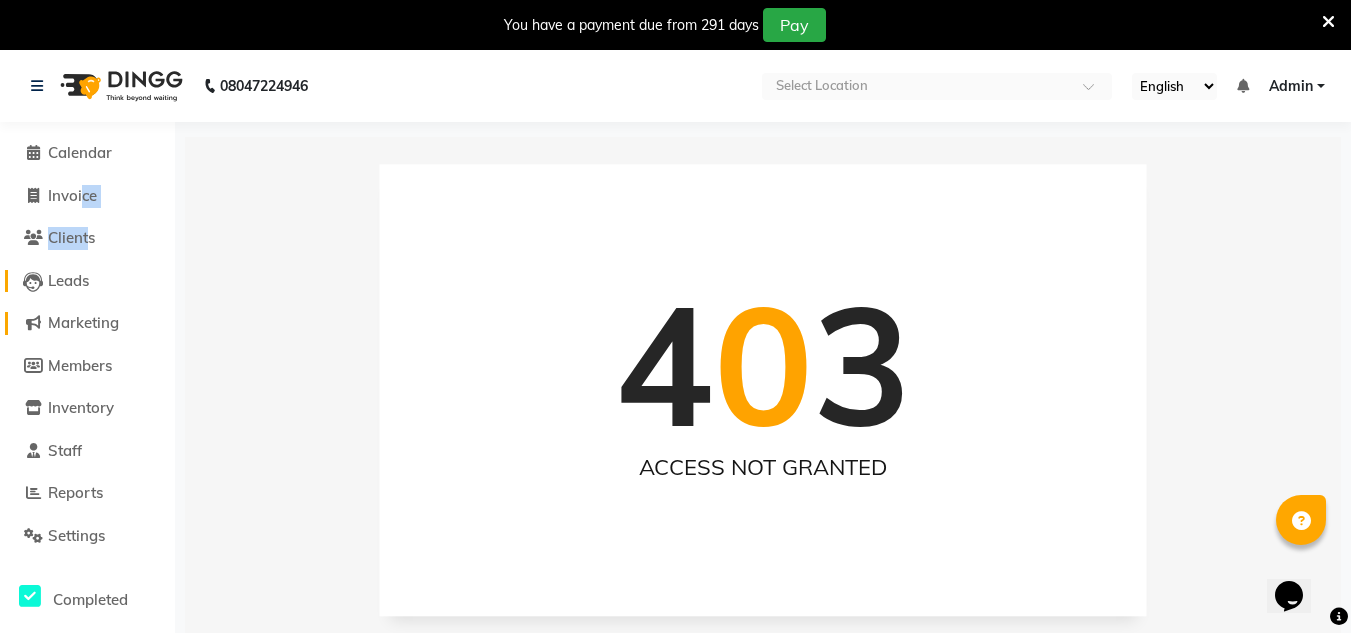 drag, startPoint x: 66, startPoint y: 275, endPoint x: 76, endPoint y: 331, distance: 56.88585 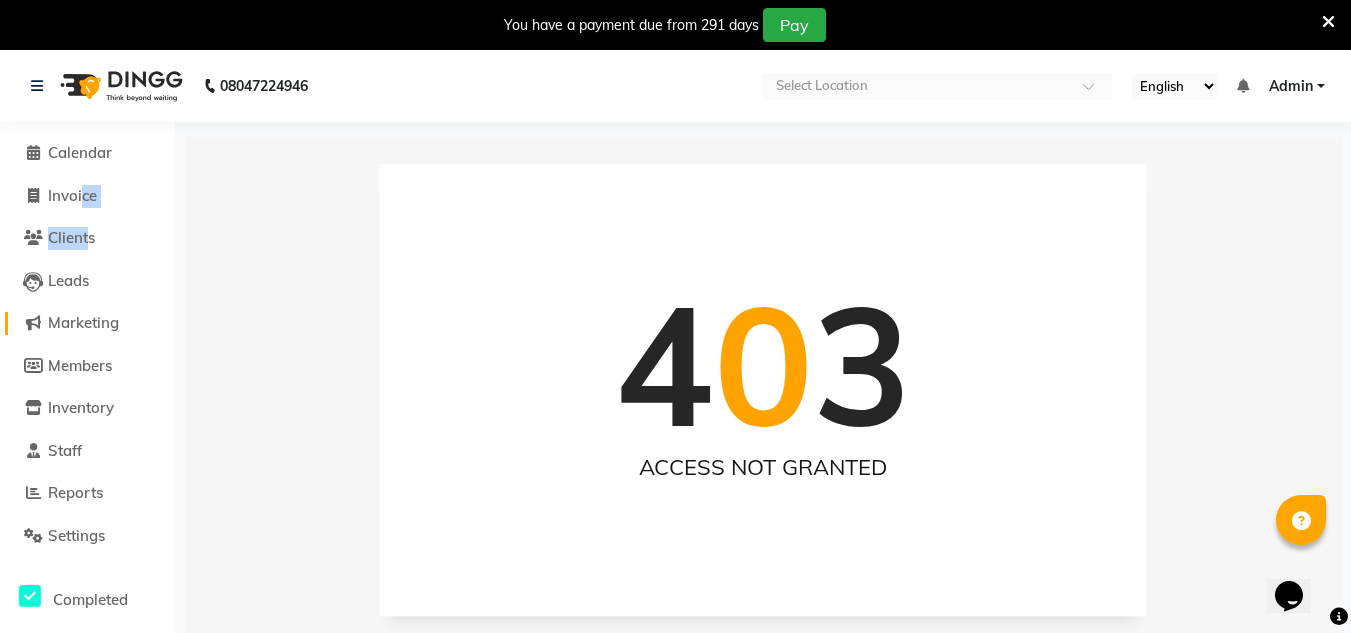 click on "Marketing" 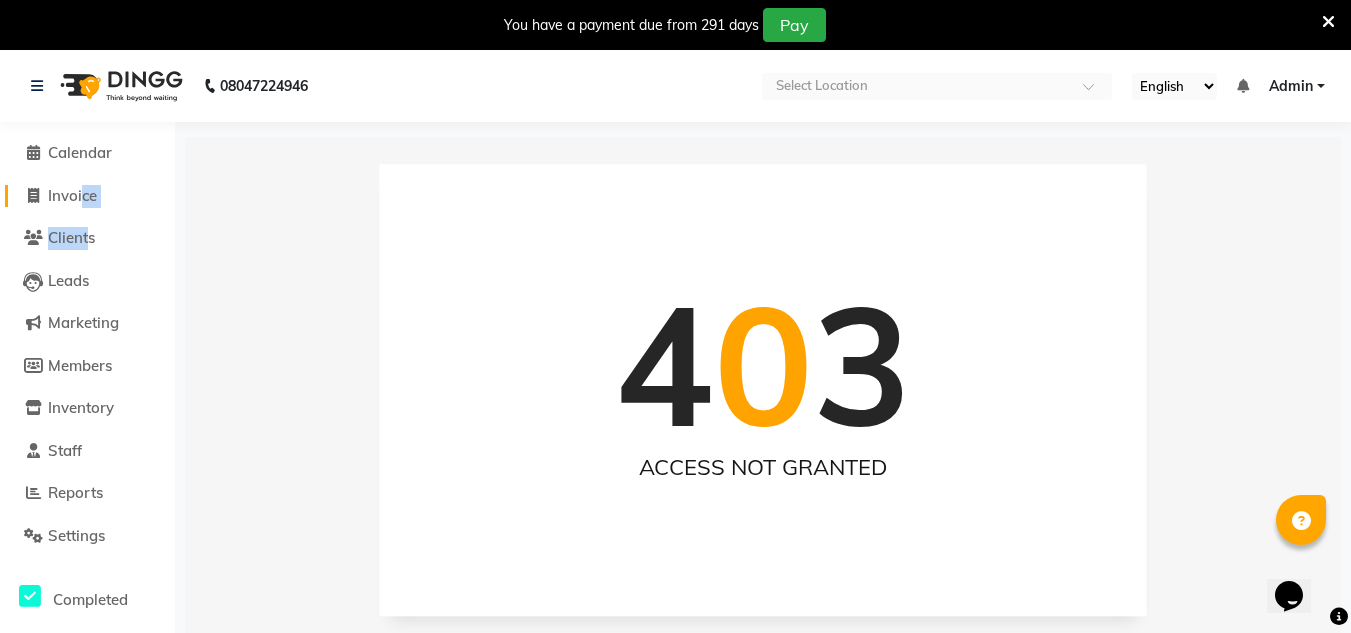 drag, startPoint x: 42, startPoint y: 188, endPoint x: 56, endPoint y: 181, distance: 15.652476 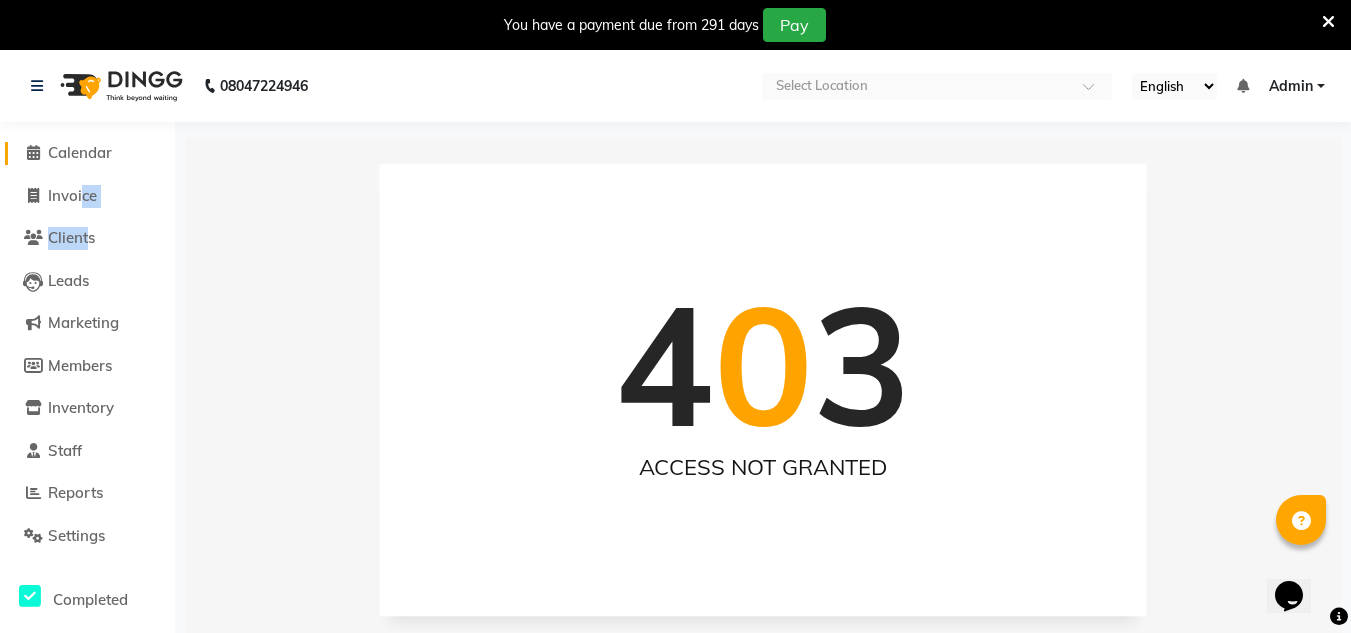 click on "Calendar" 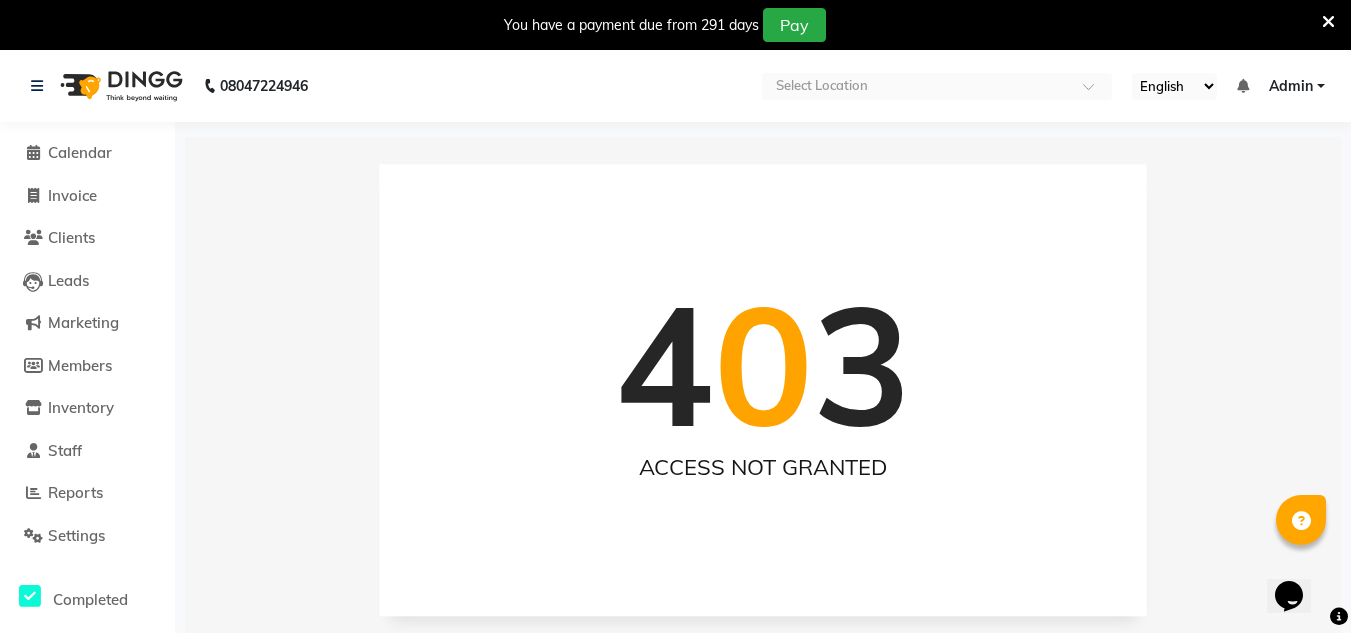 click on "Settings" 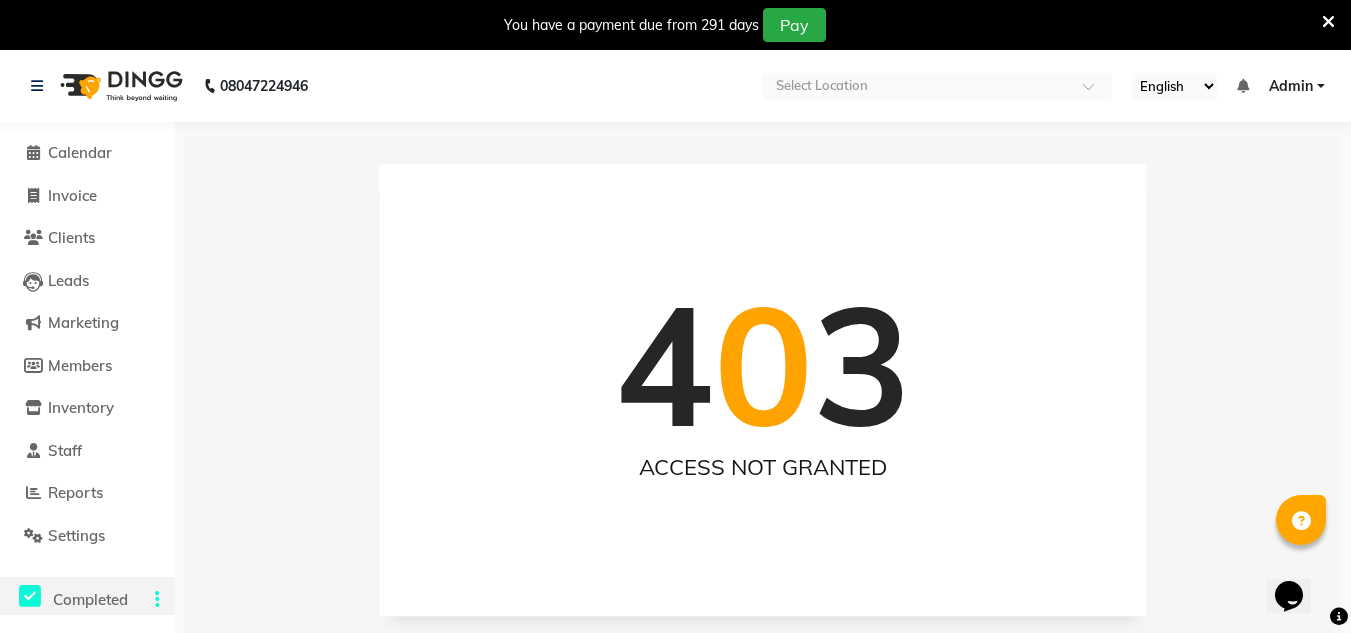 click on "Completed" 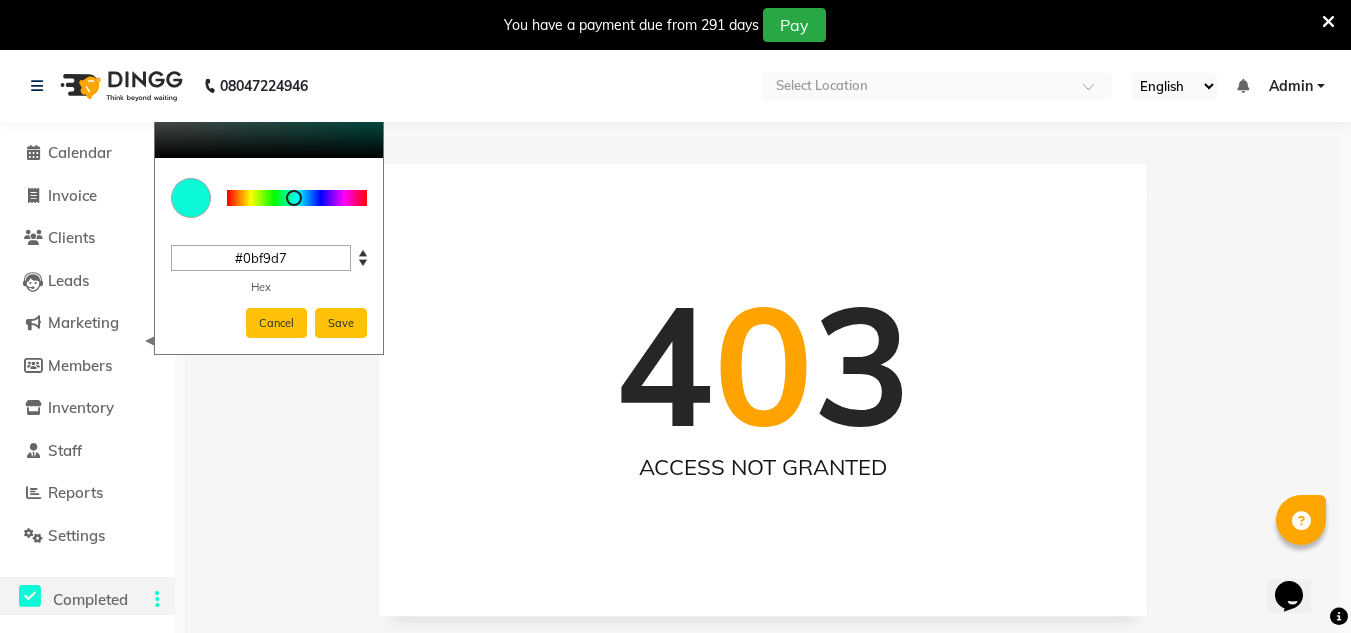 click 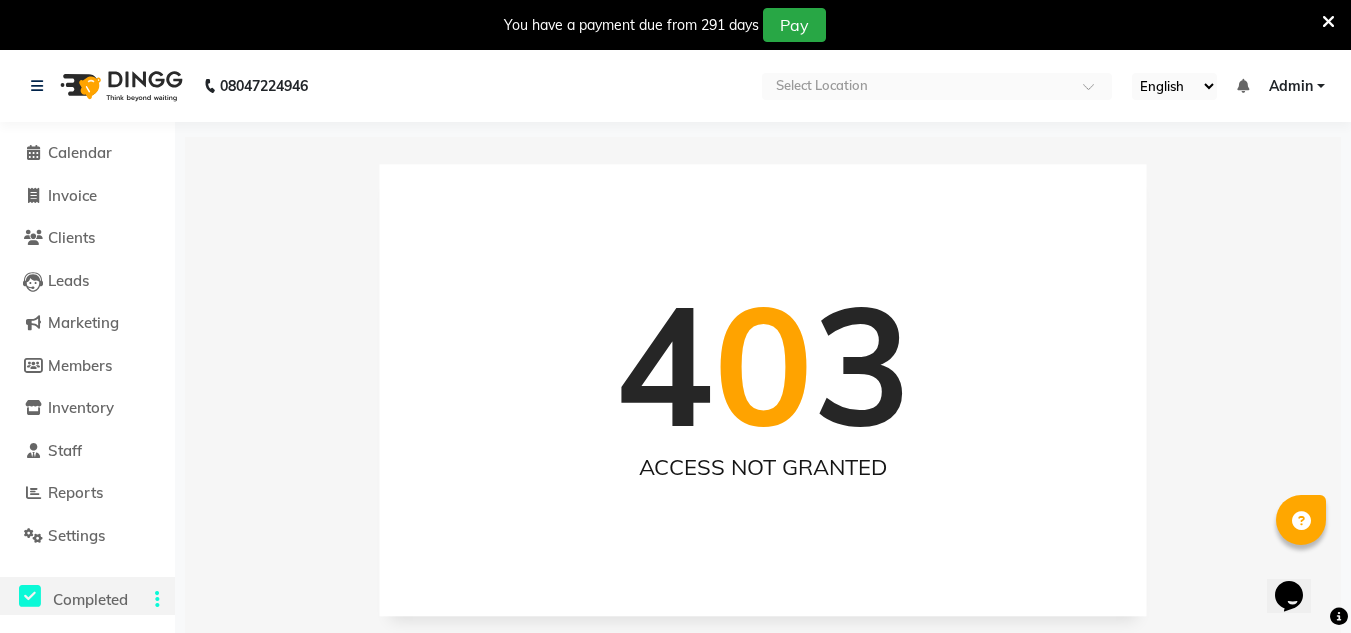 click 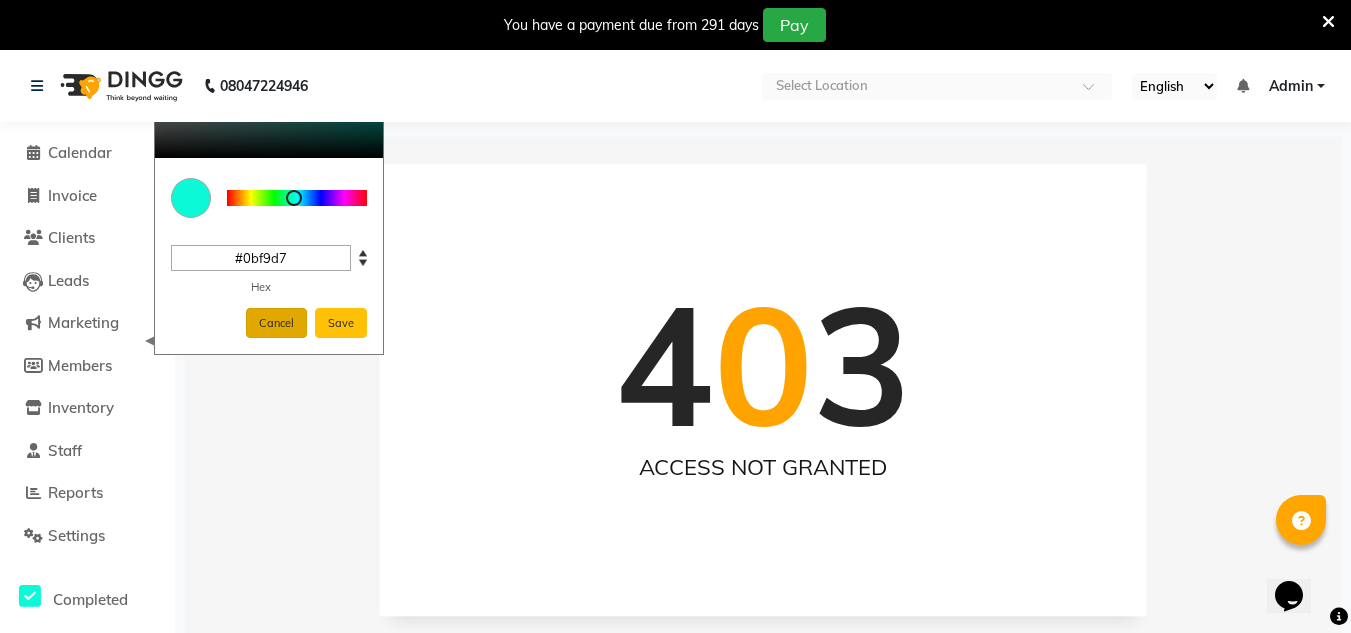 click on "Cancel" 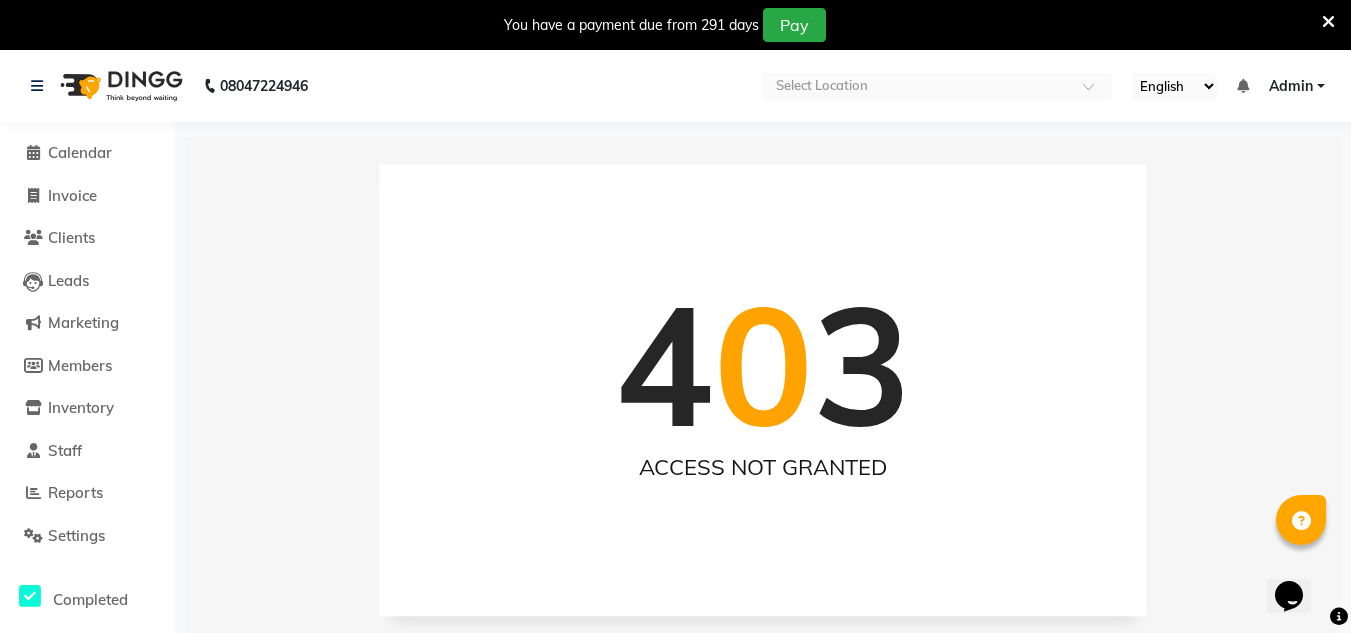 drag, startPoint x: 479, startPoint y: 486, endPoint x: 531, endPoint y: 463, distance: 56.859474 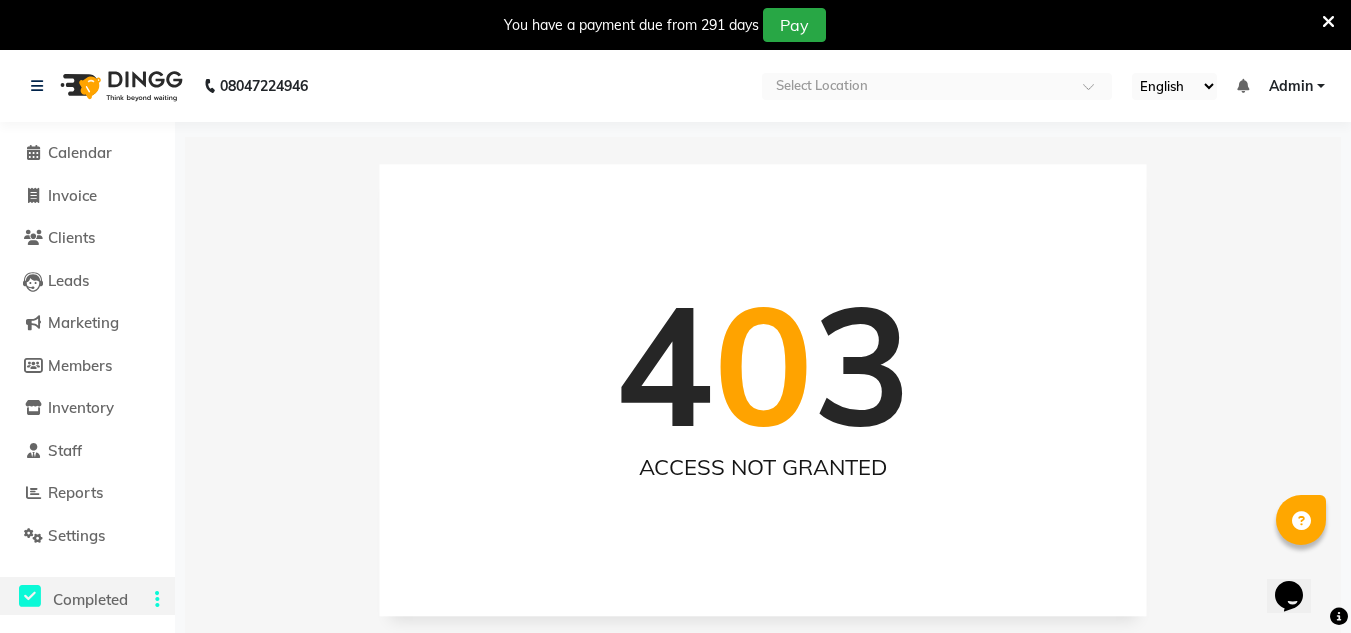 click 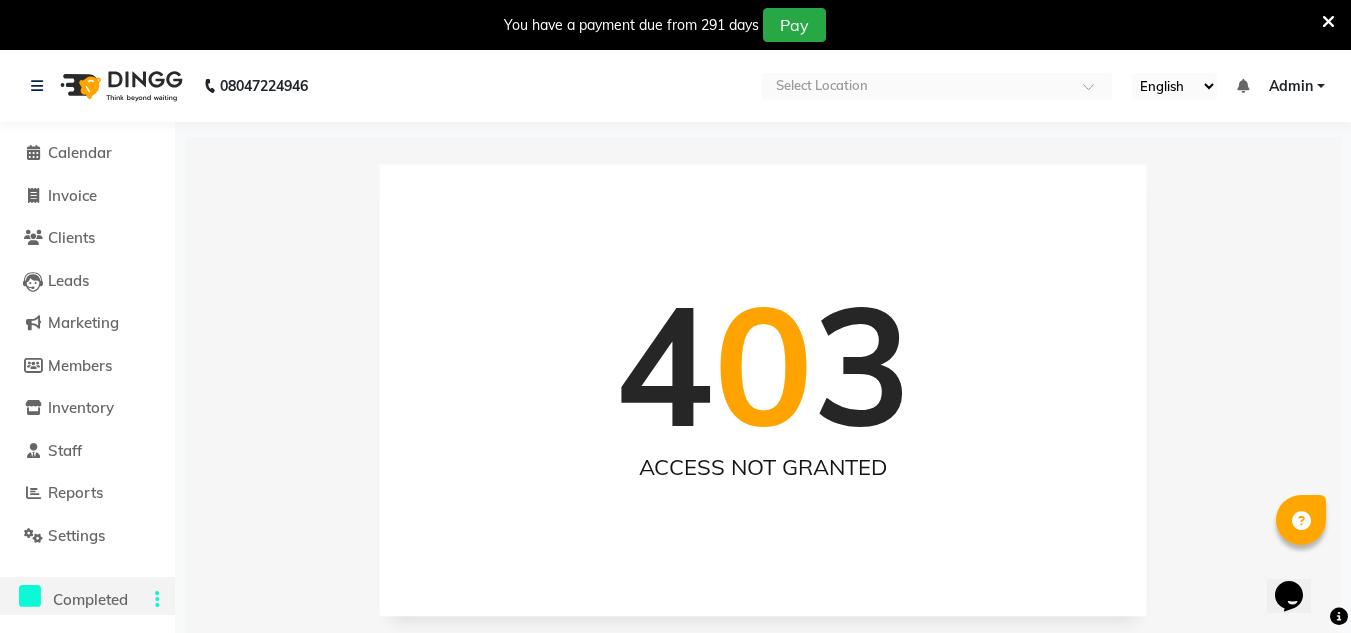 drag, startPoint x: 759, startPoint y: 492, endPoint x: 885, endPoint y: 460, distance: 130 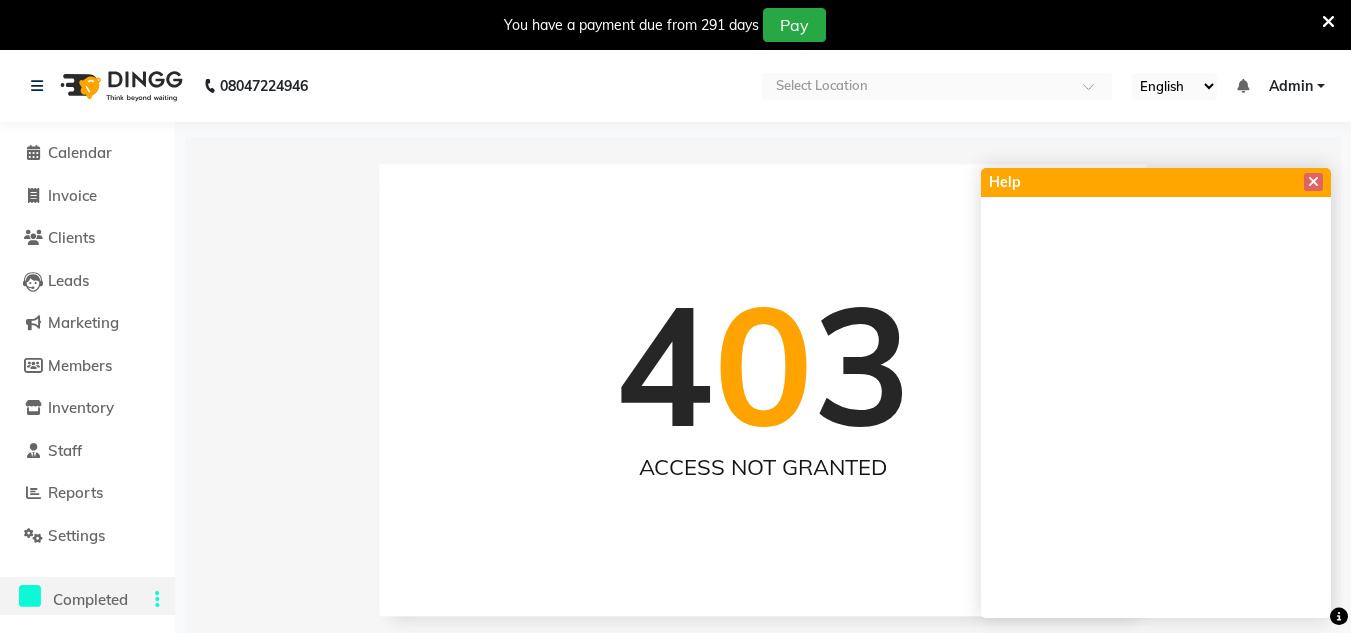 click on "4 0 3 ACCESS NOT GRANTED" at bounding box center [763, 389] 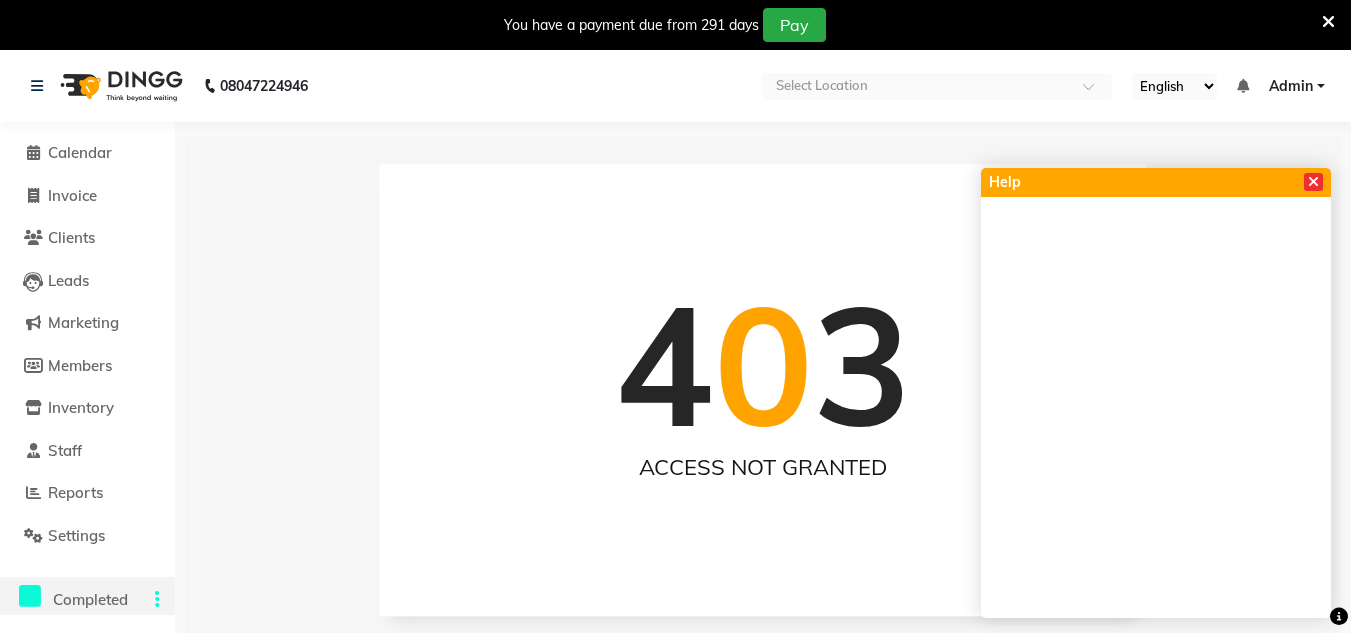 click at bounding box center [1313, 182] 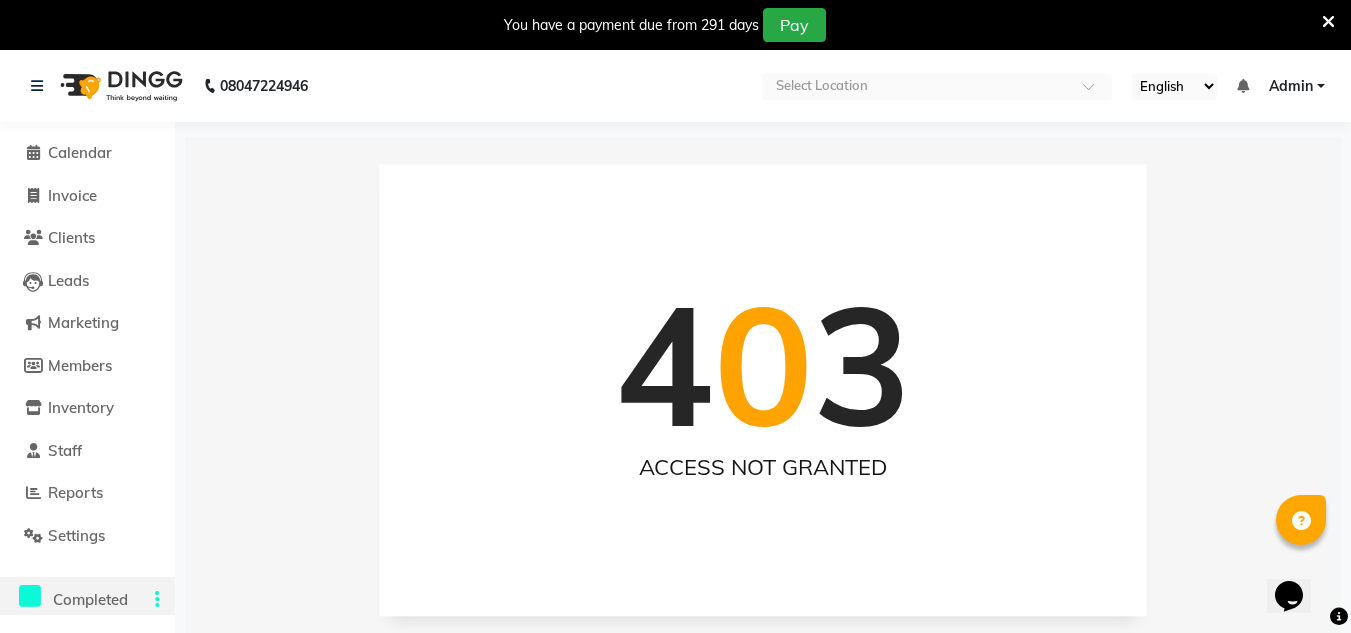 click 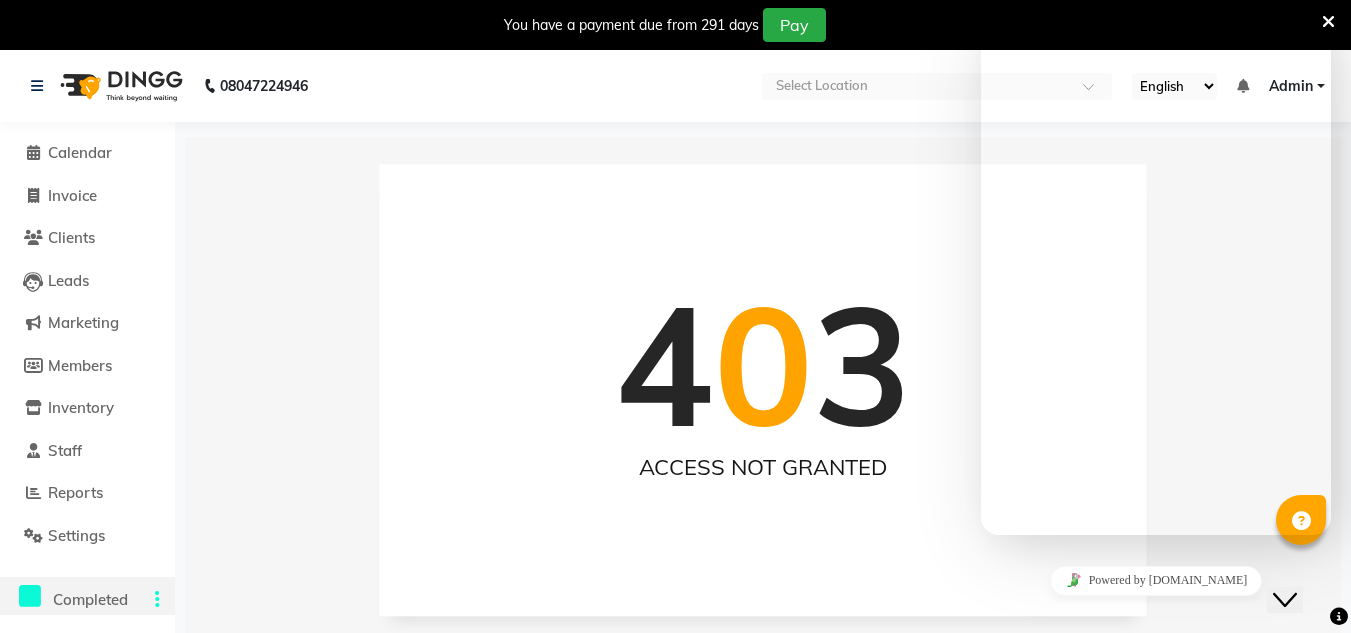 click on "Close Chat This icon closes the chat window." 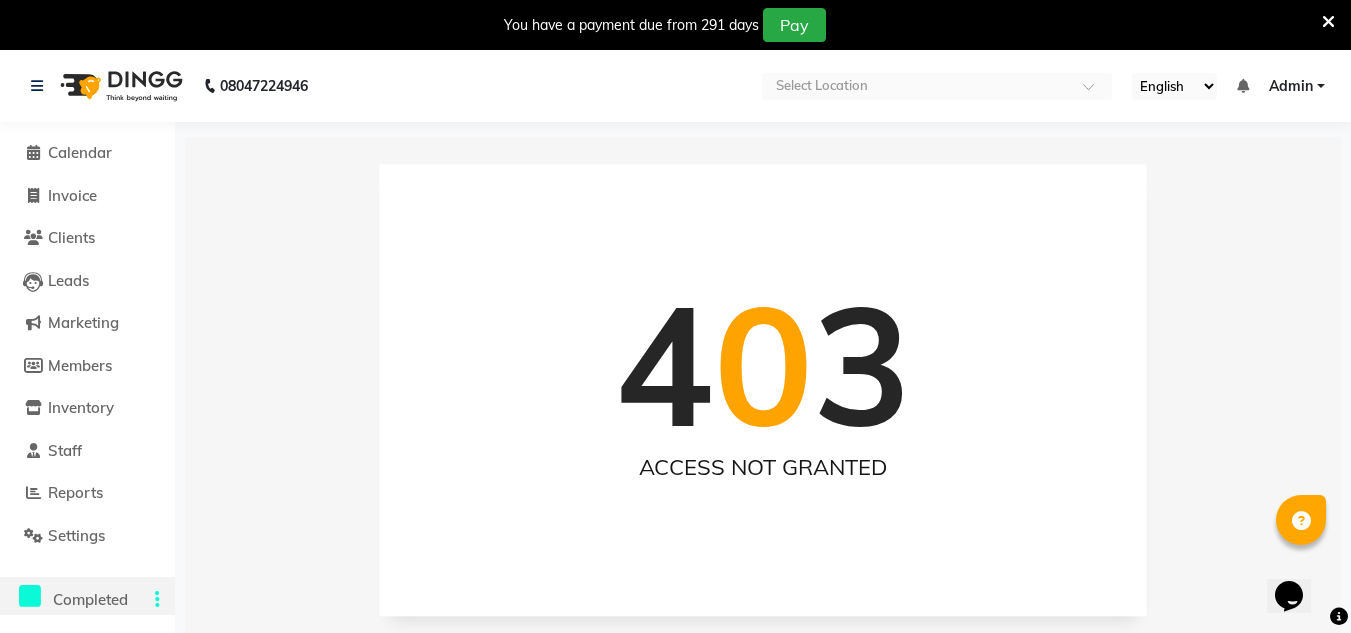click on "4 0 3 ACCESS NOT GRANTED" 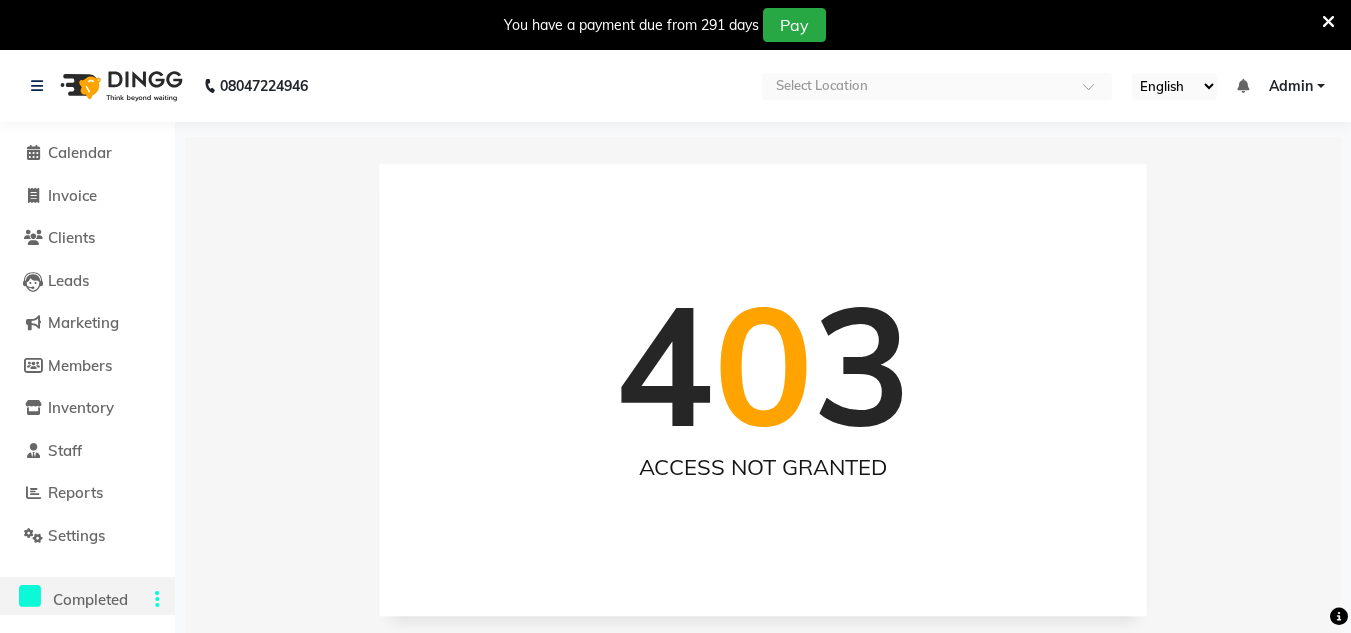 click at bounding box center (1339, 617) 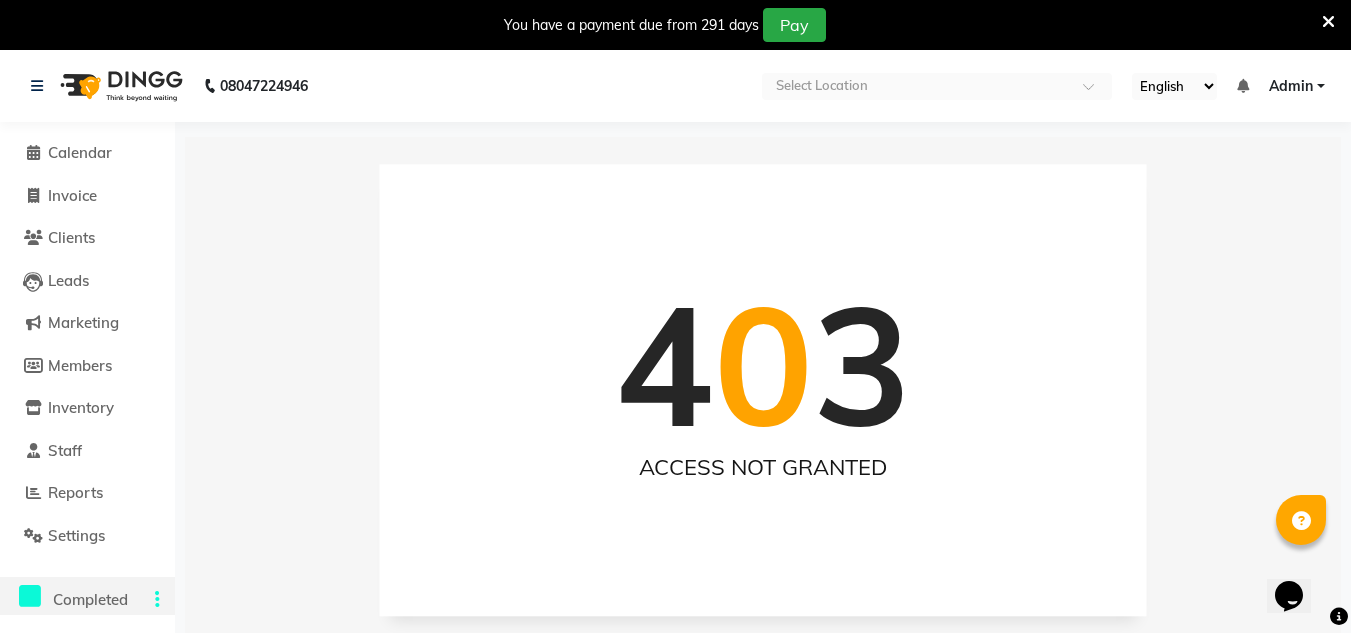 click on "4 0 3 ACCESS NOT GRANTED" at bounding box center (763, 389) 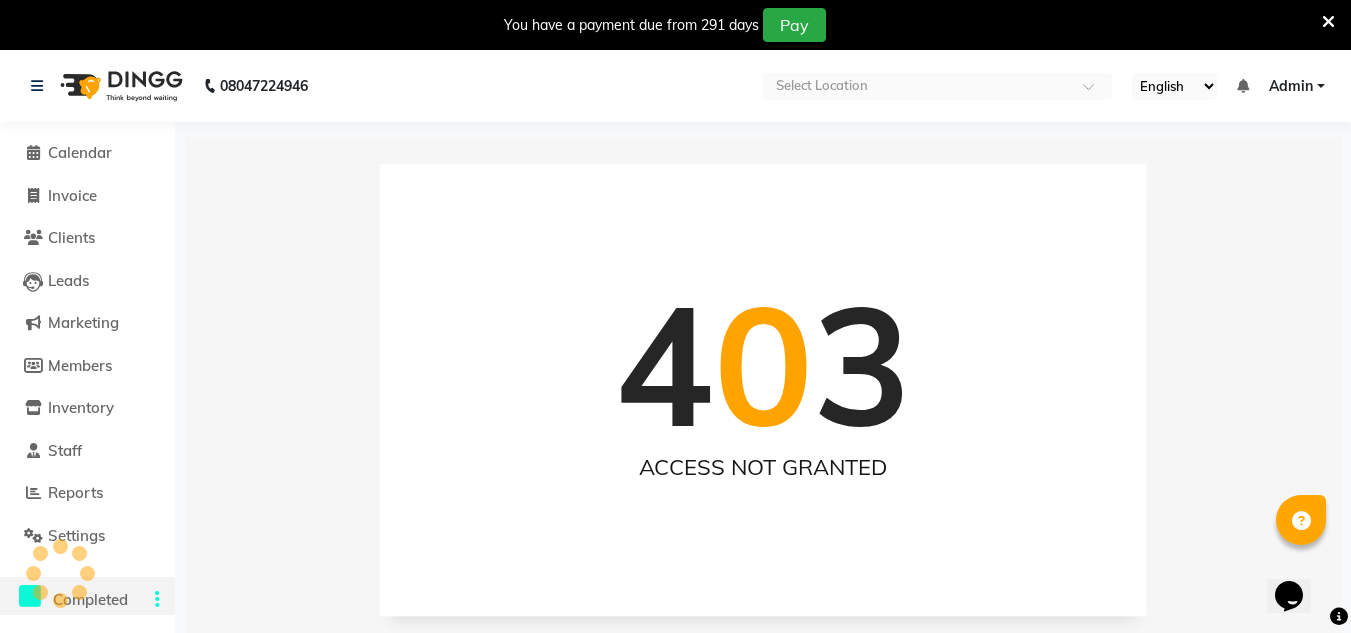 click on "0" at bounding box center [763, 363] 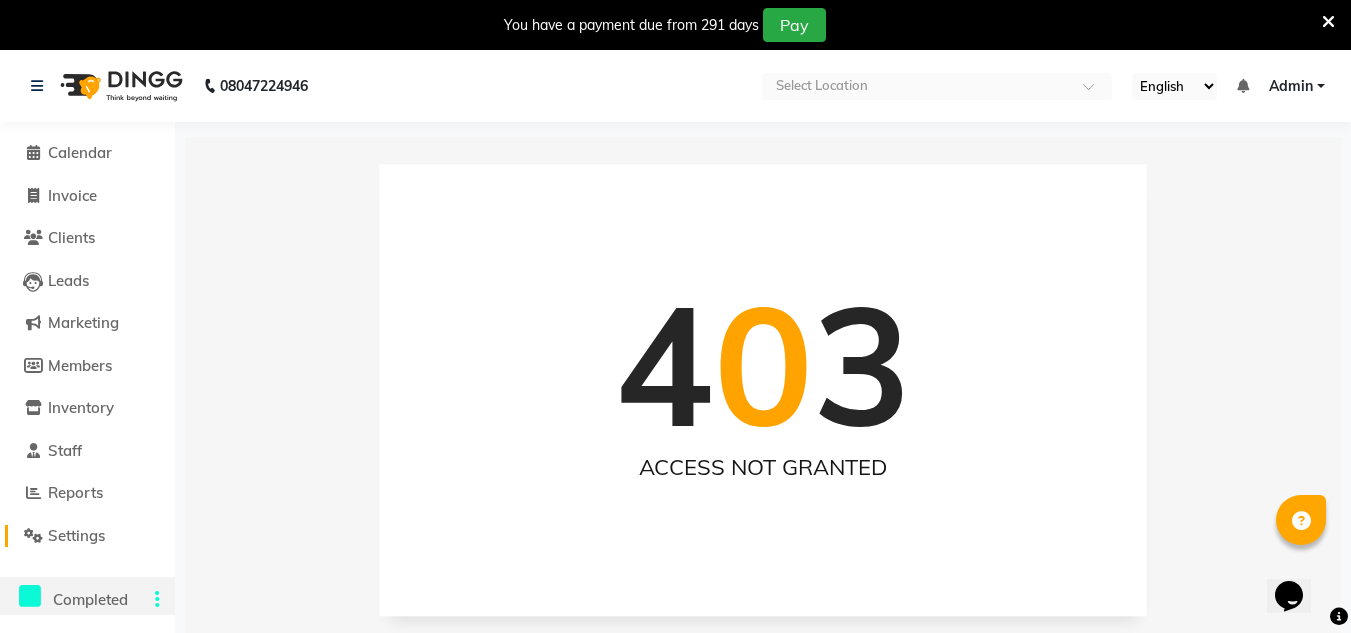 click on "Settings" 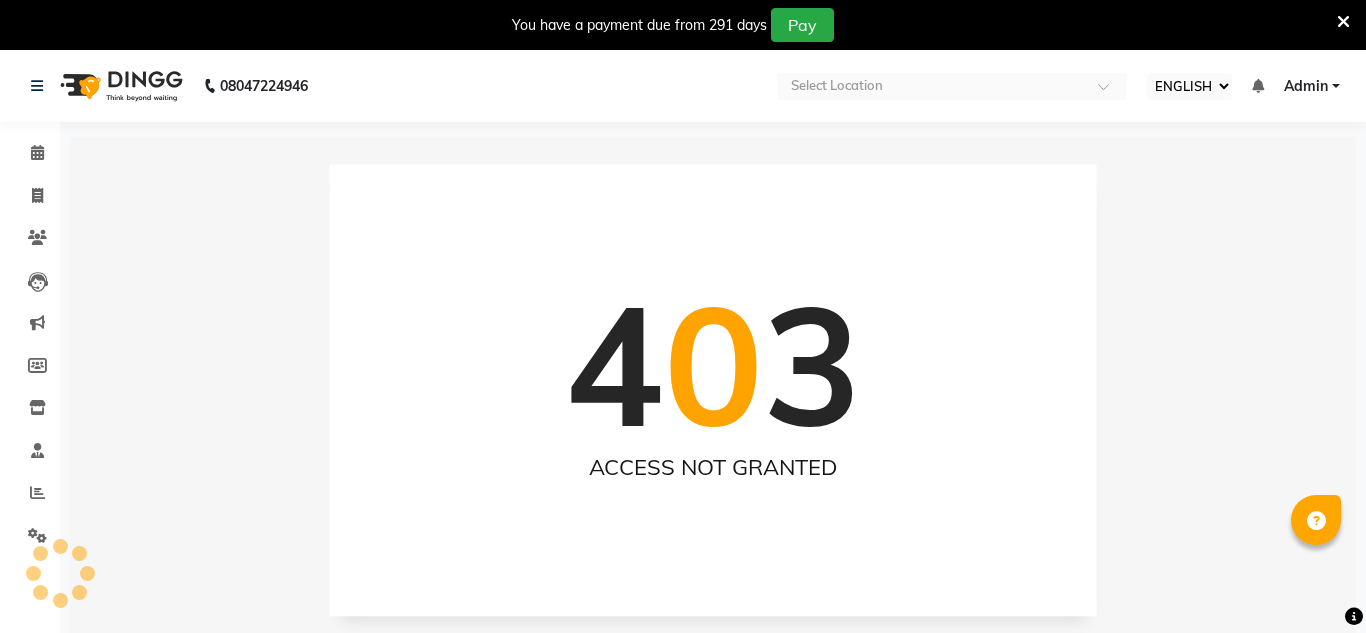 select on "ec" 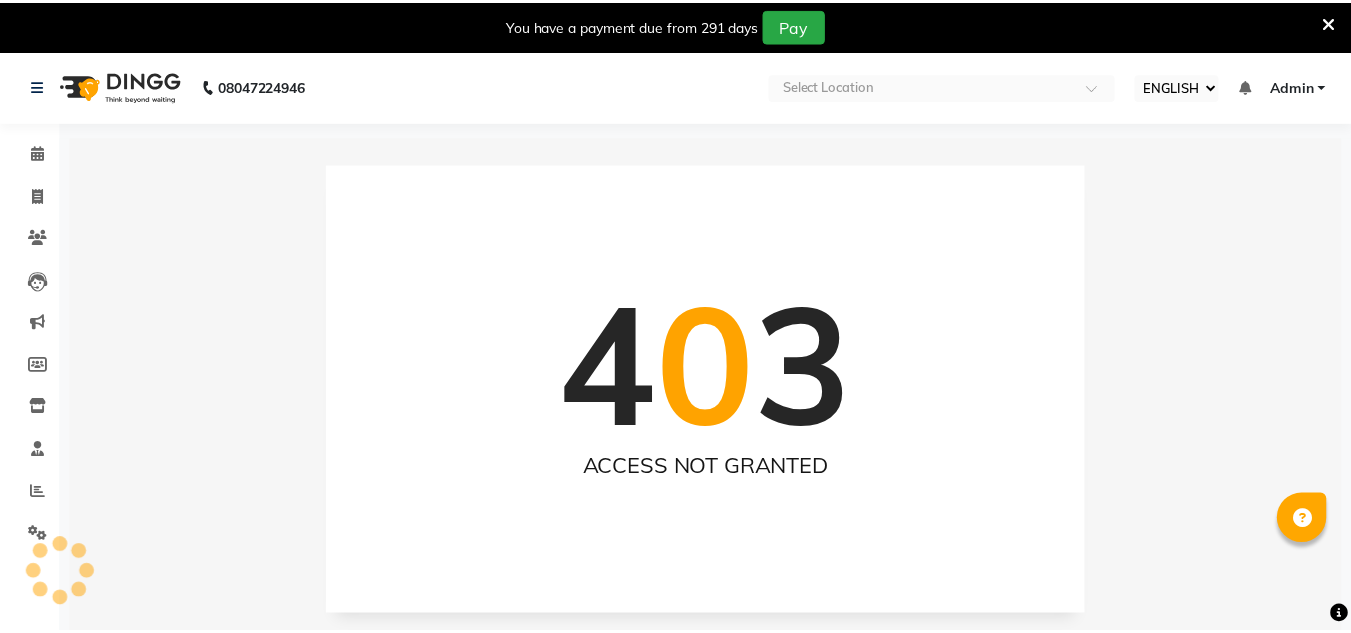 scroll, scrollTop: 0, scrollLeft: 0, axis: both 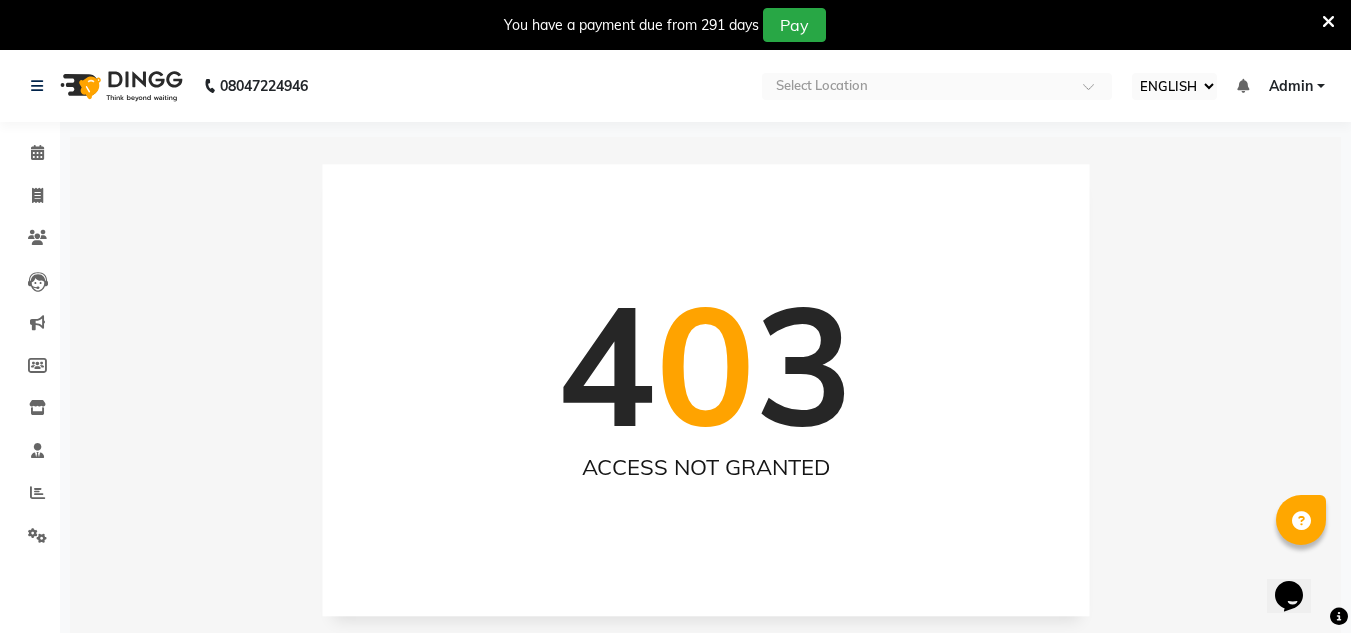 click on "0" at bounding box center [705, 363] 